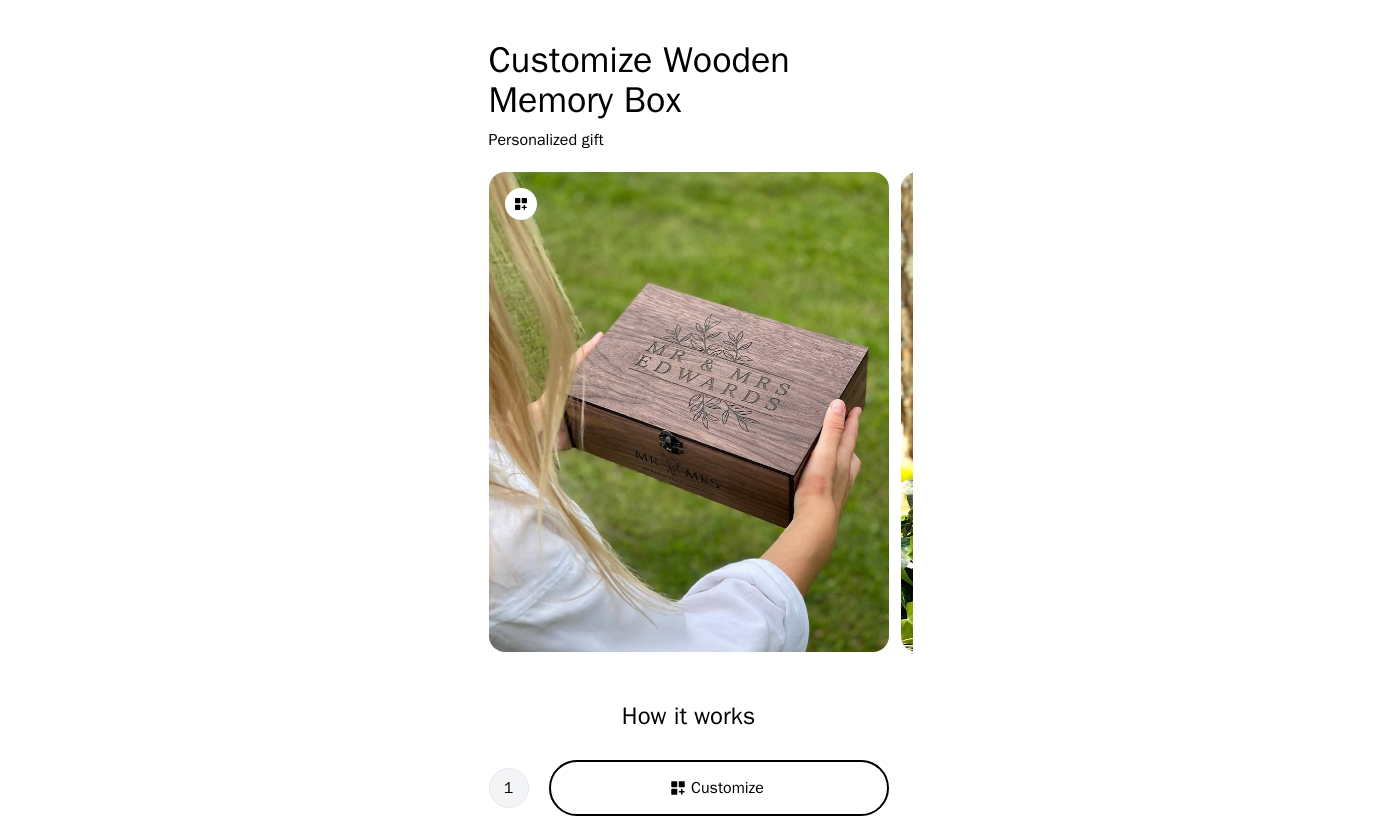 scroll, scrollTop: 0, scrollLeft: 0, axis: both 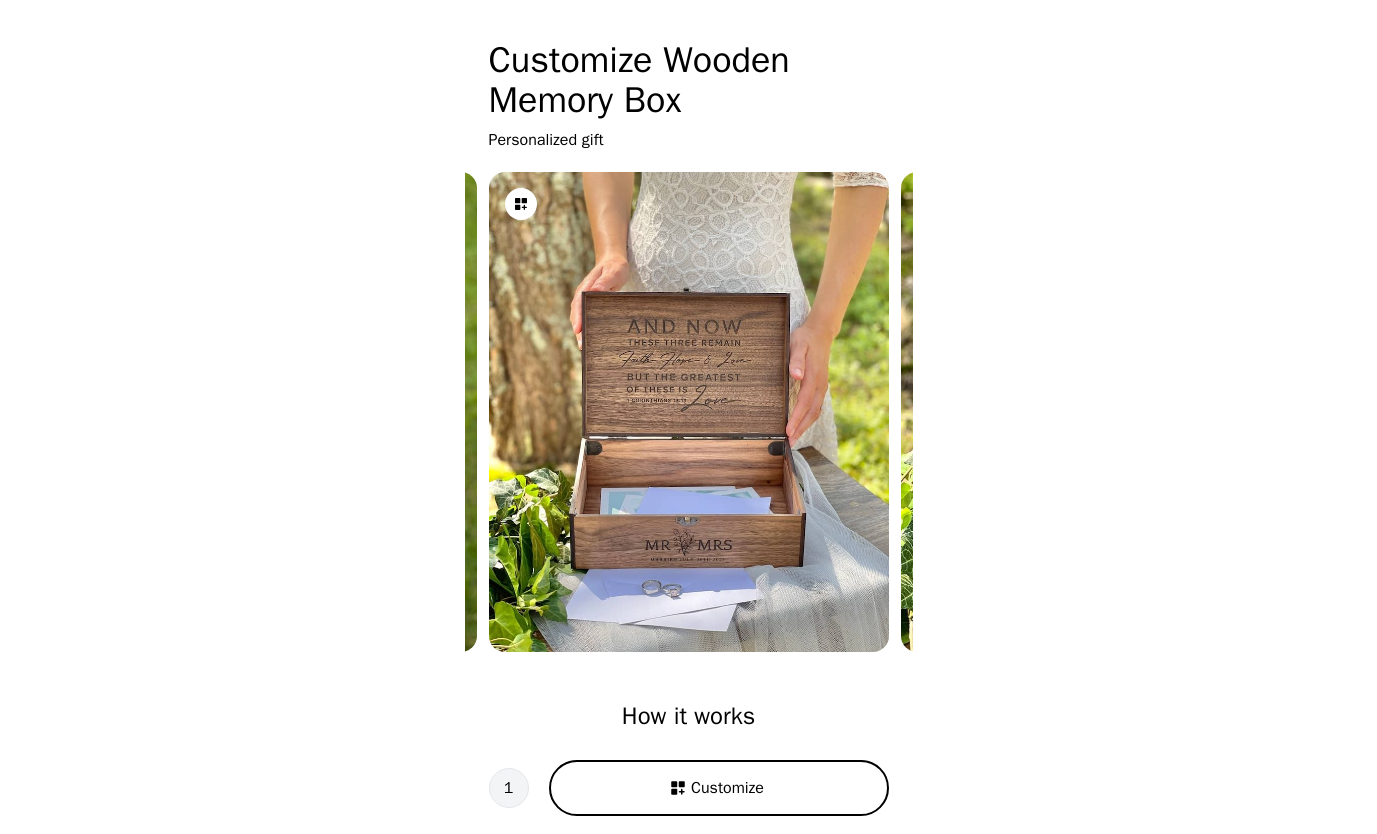 click on "Customize" at bounding box center (727, 788) 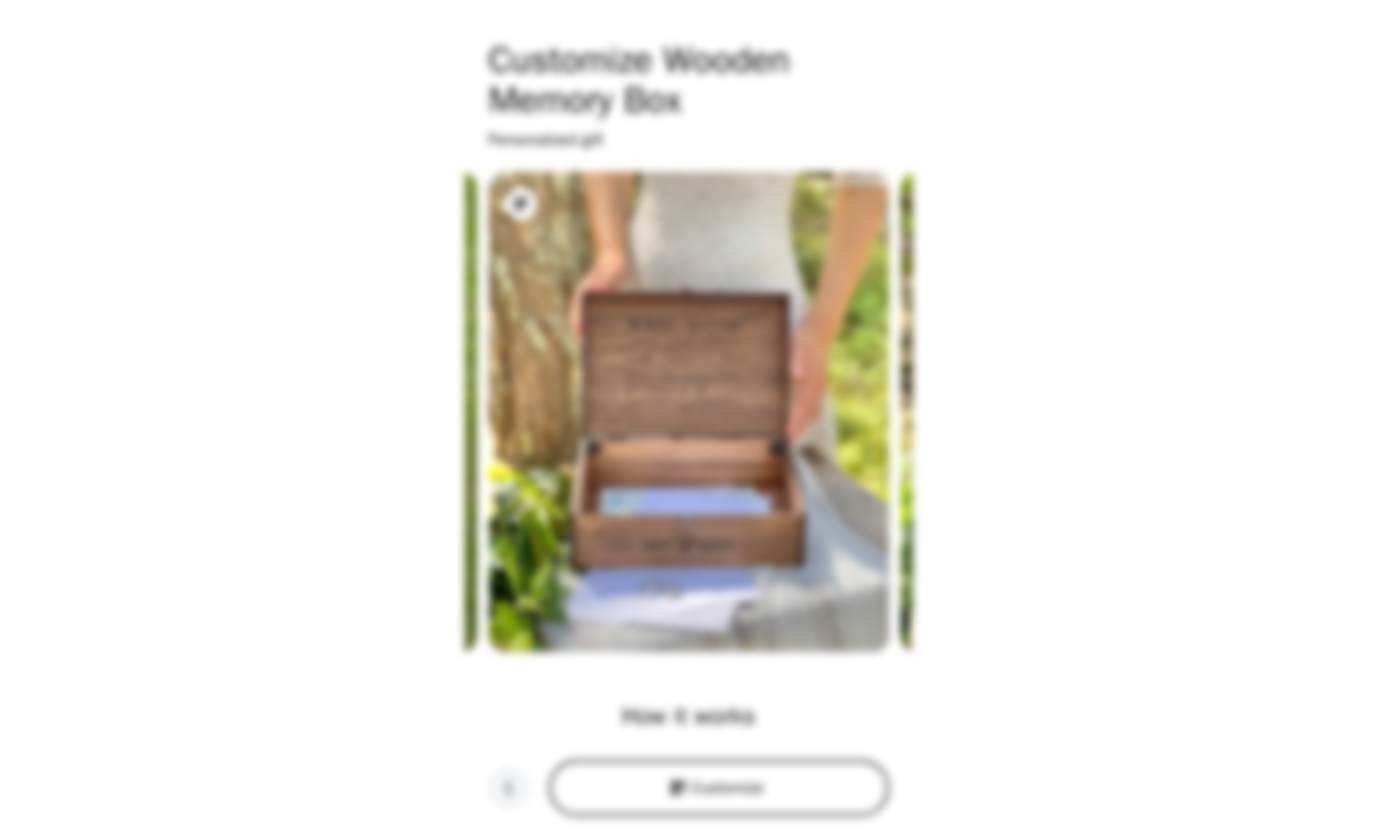 scroll, scrollTop: 0, scrollLeft: 256, axis: horizontal 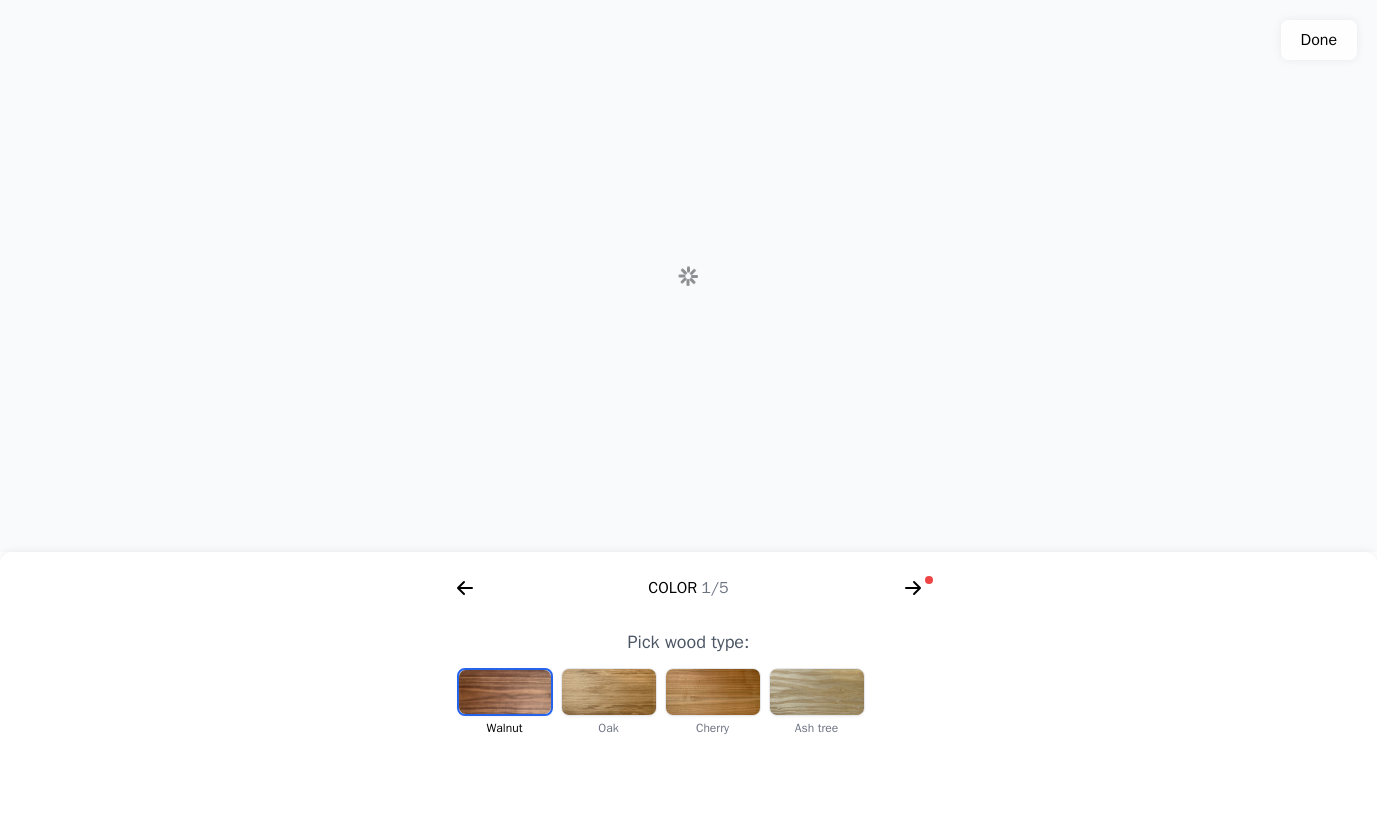 click at bounding box center (713, 692) 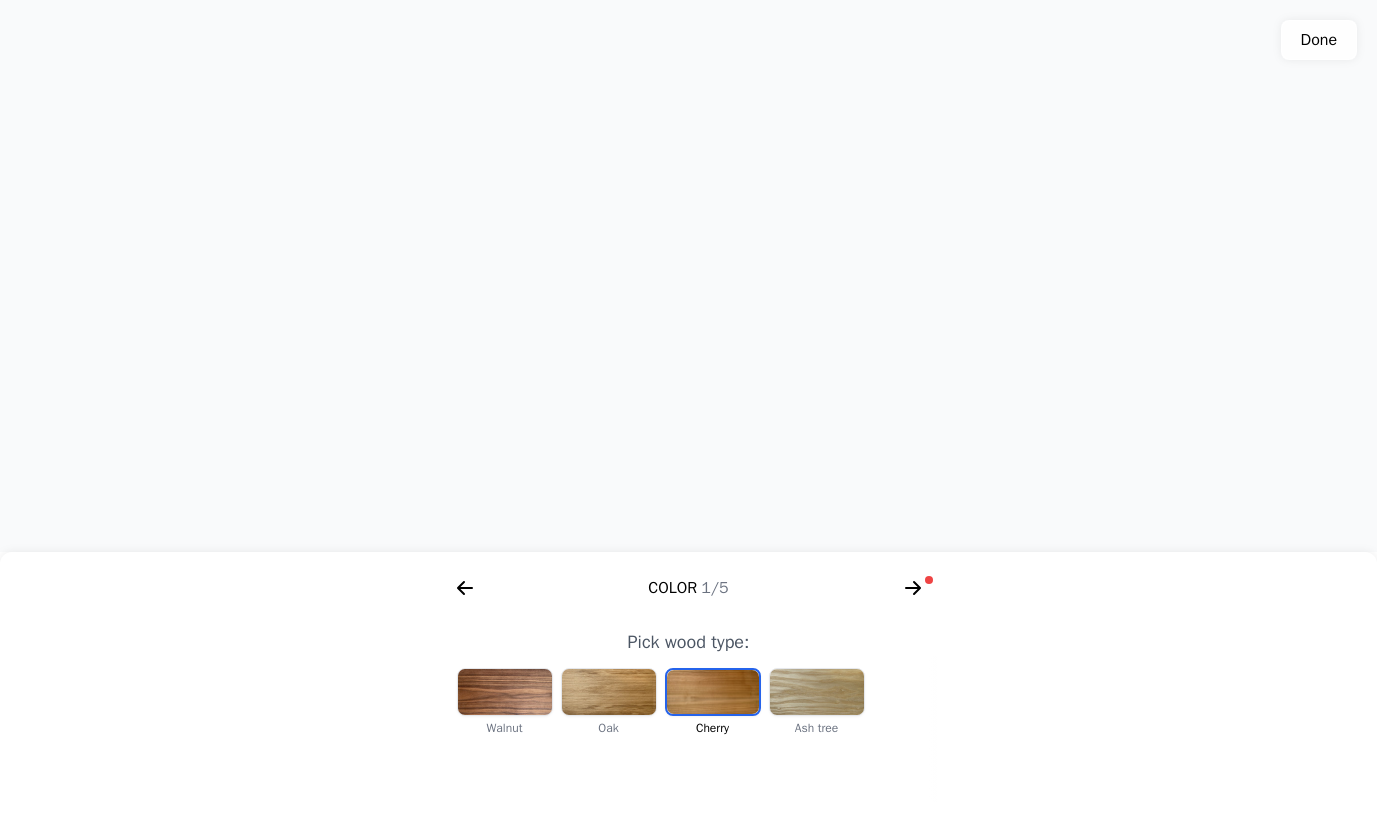 scroll, scrollTop: 0, scrollLeft: 824, axis: horizontal 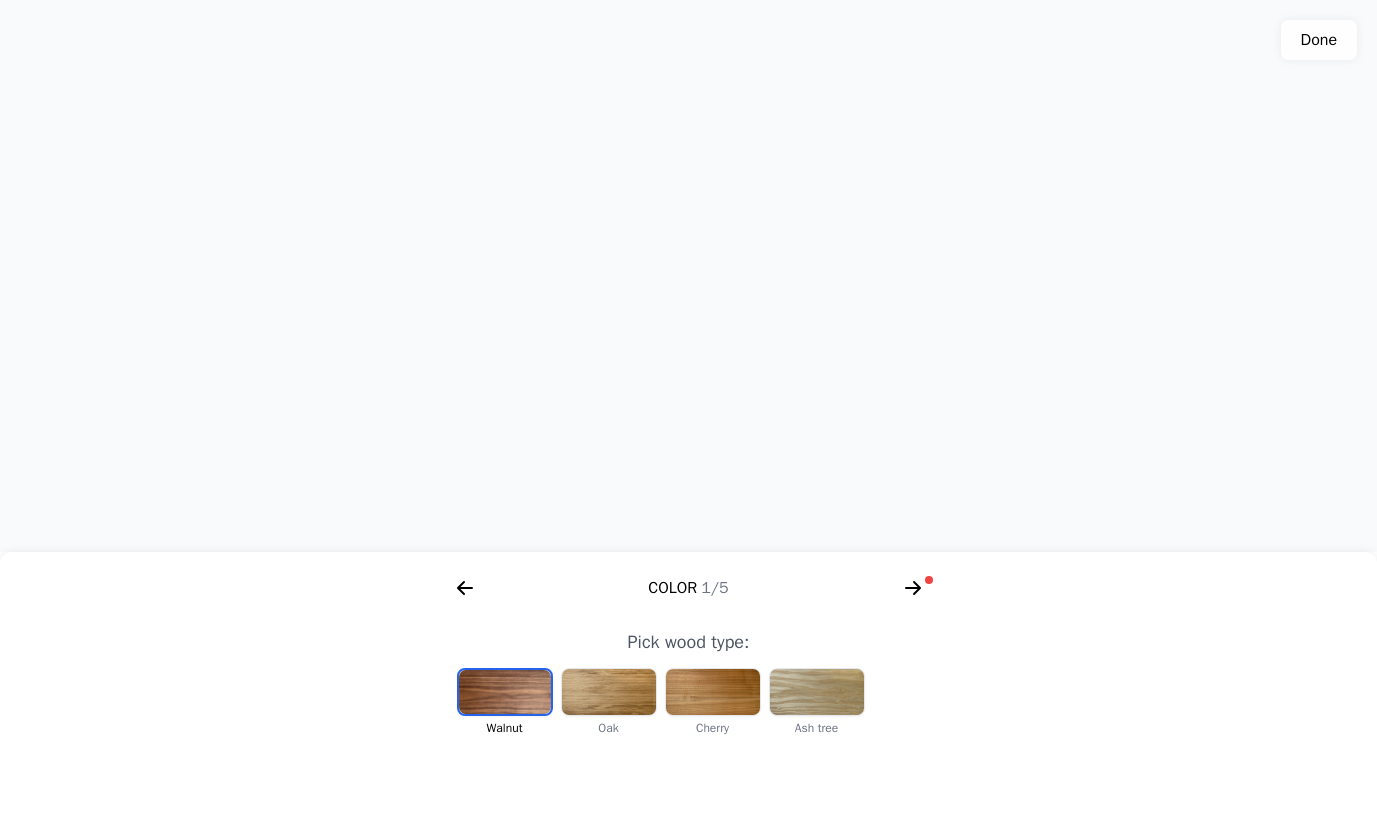 click at bounding box center [713, 692] 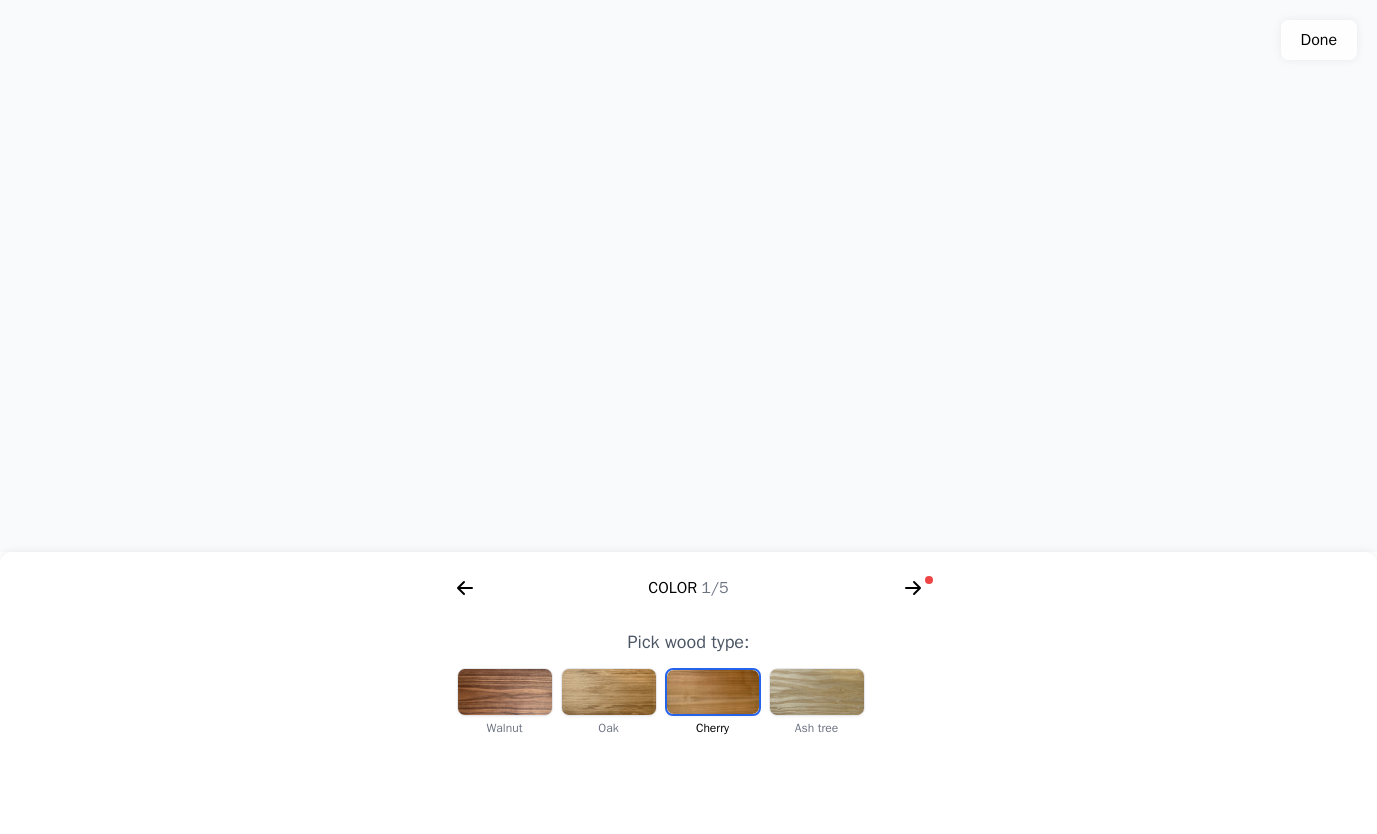 click at bounding box center [505, 692] 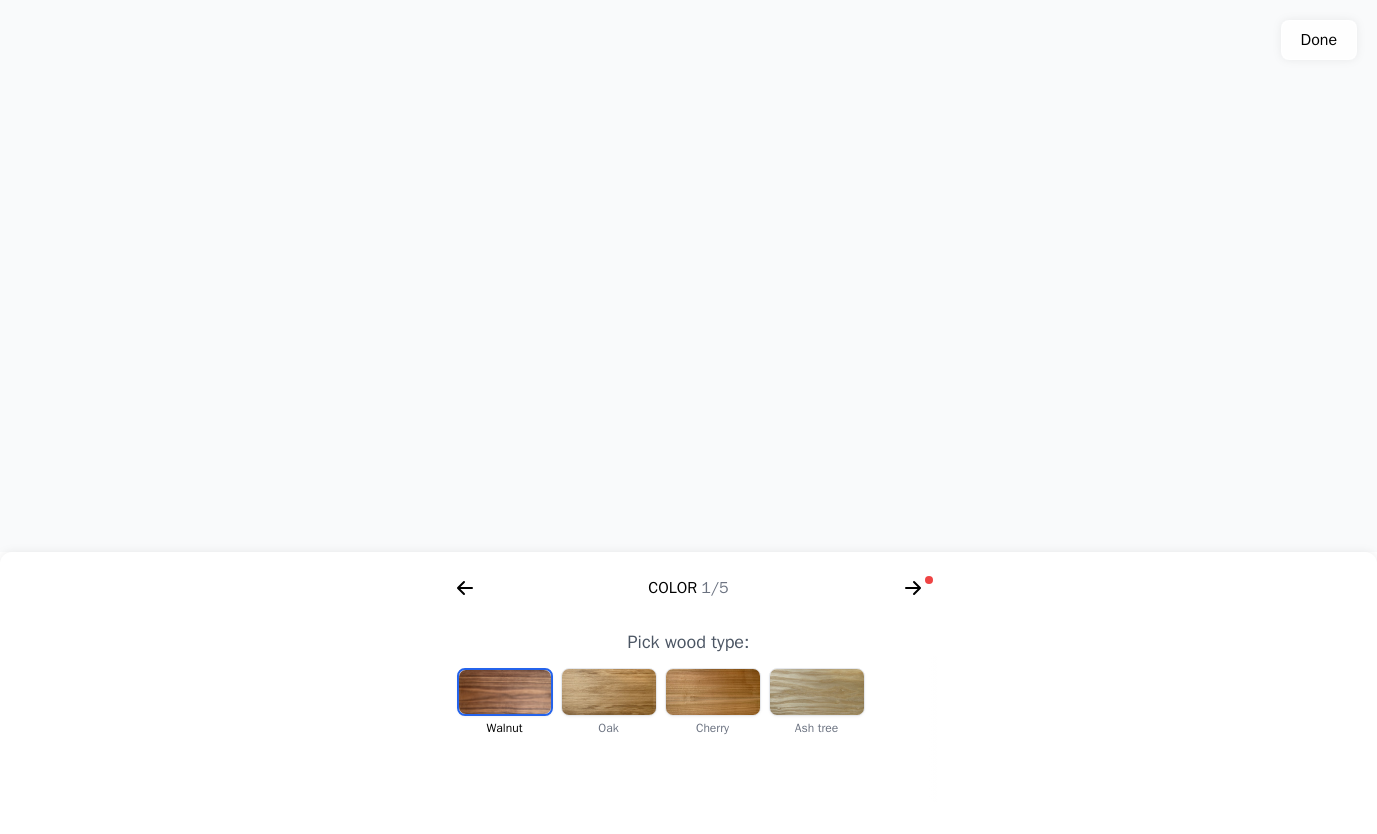 click 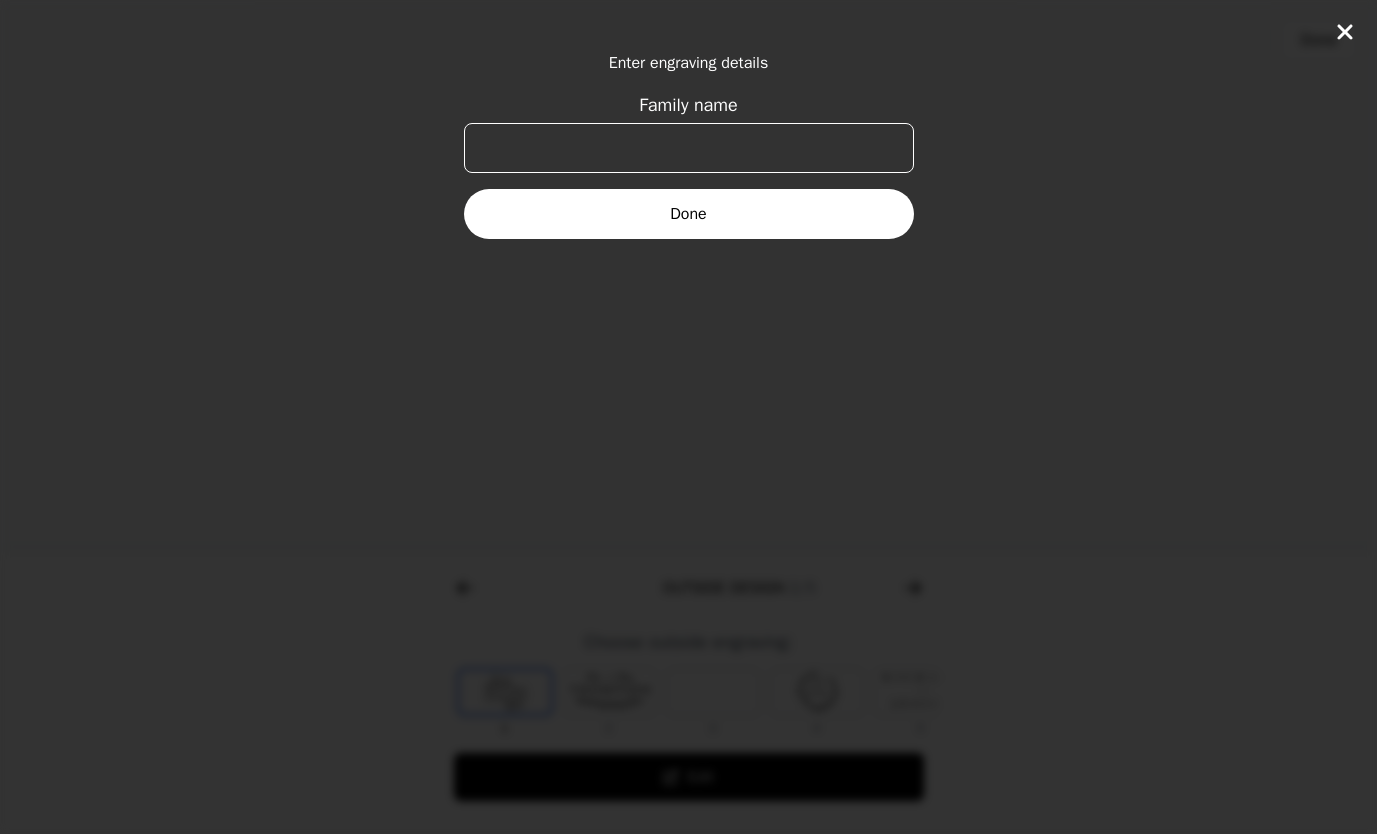 scroll, scrollTop: 0, scrollLeft: 768, axis: horizontal 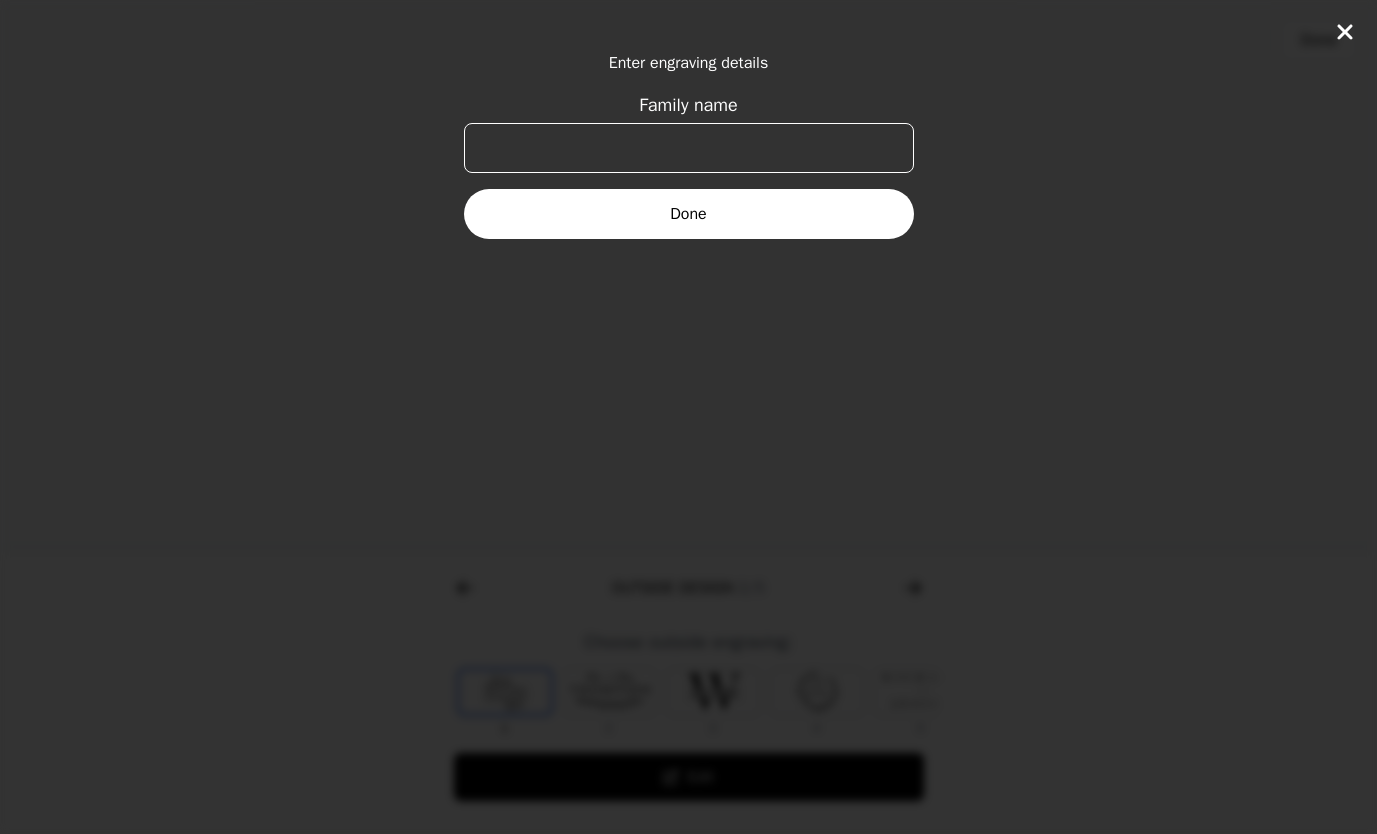 click on "Family name" at bounding box center (689, 148) 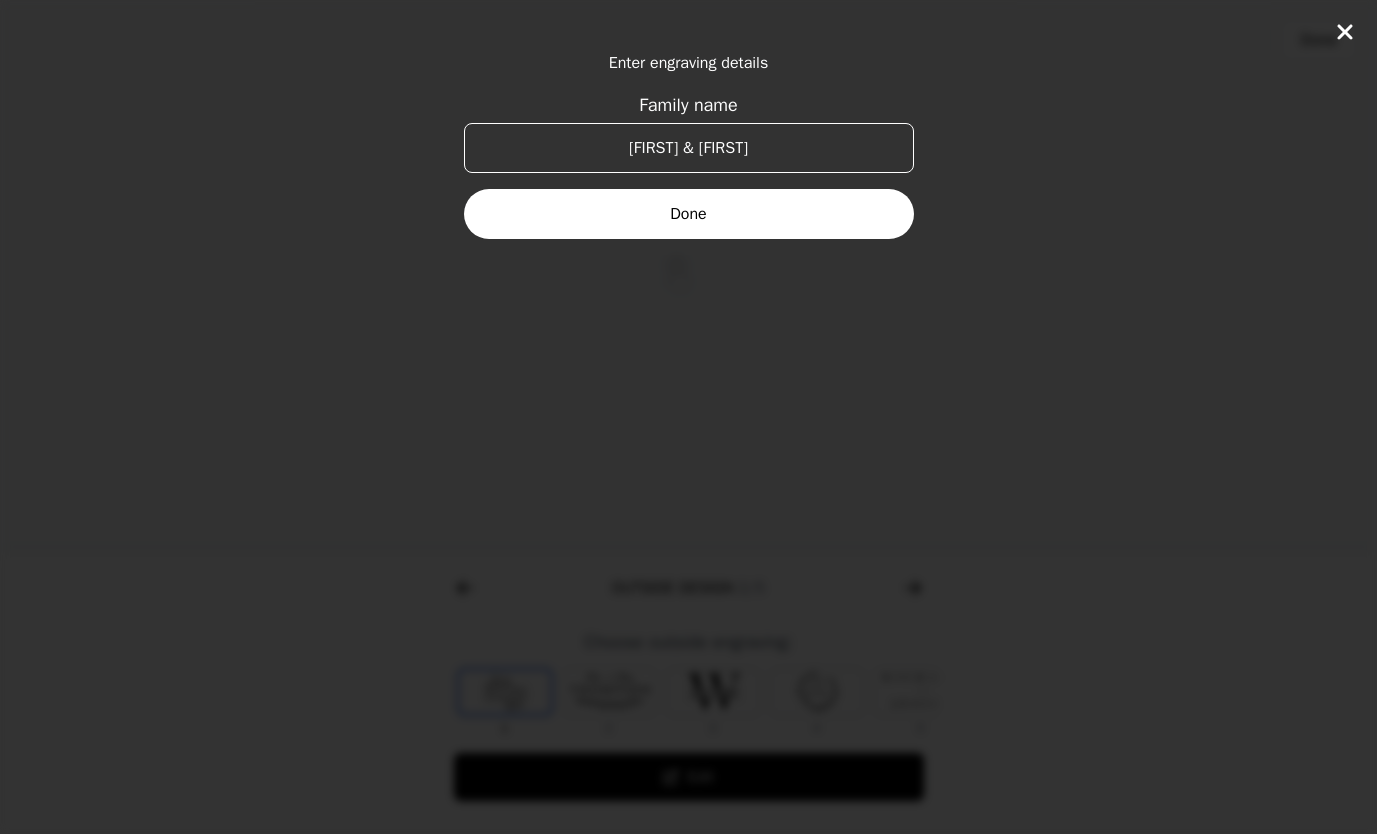 type on "[FIRST] & [FIRST]" 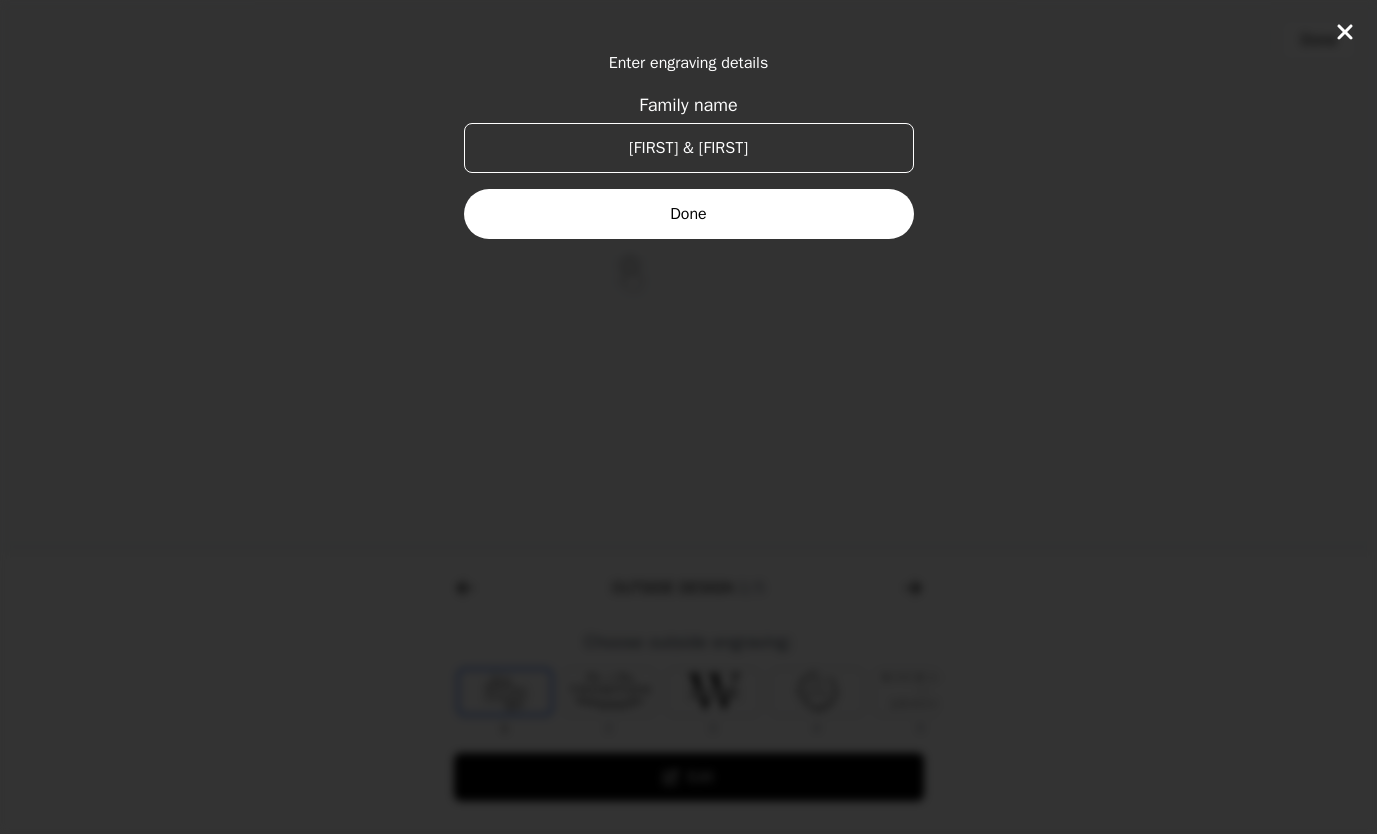click on "Done" at bounding box center (689, 214) 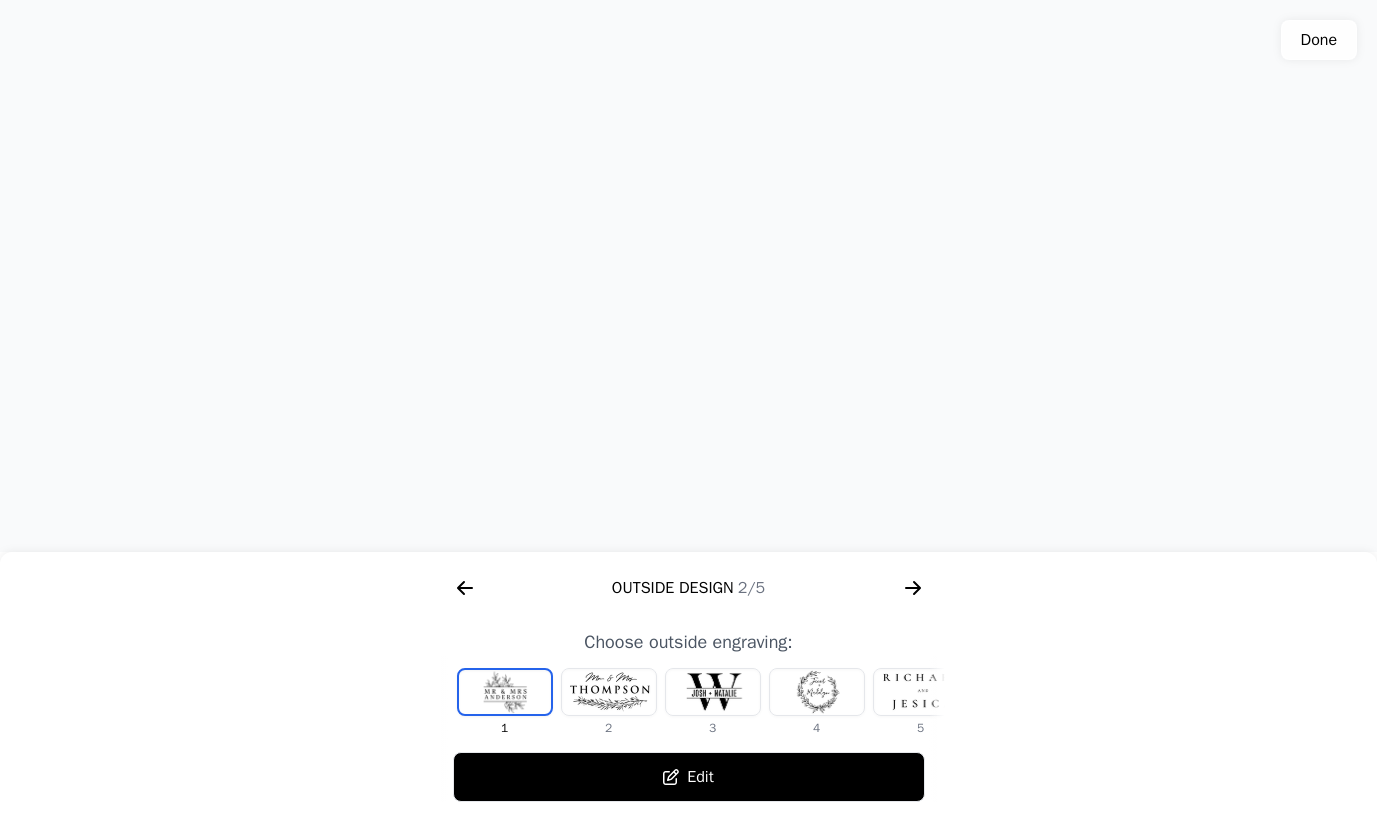 click at bounding box center [688, 276] 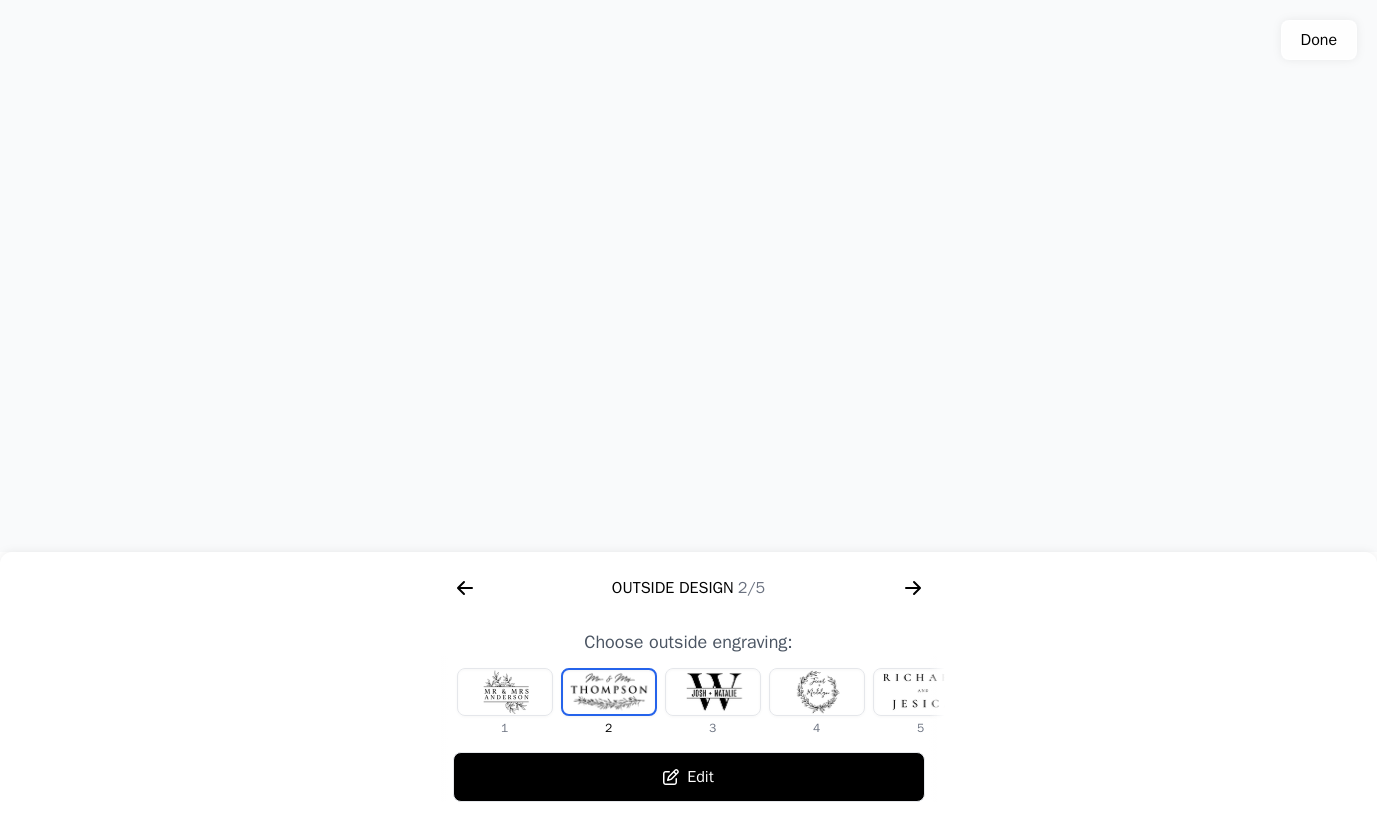 click at bounding box center [713, 692] 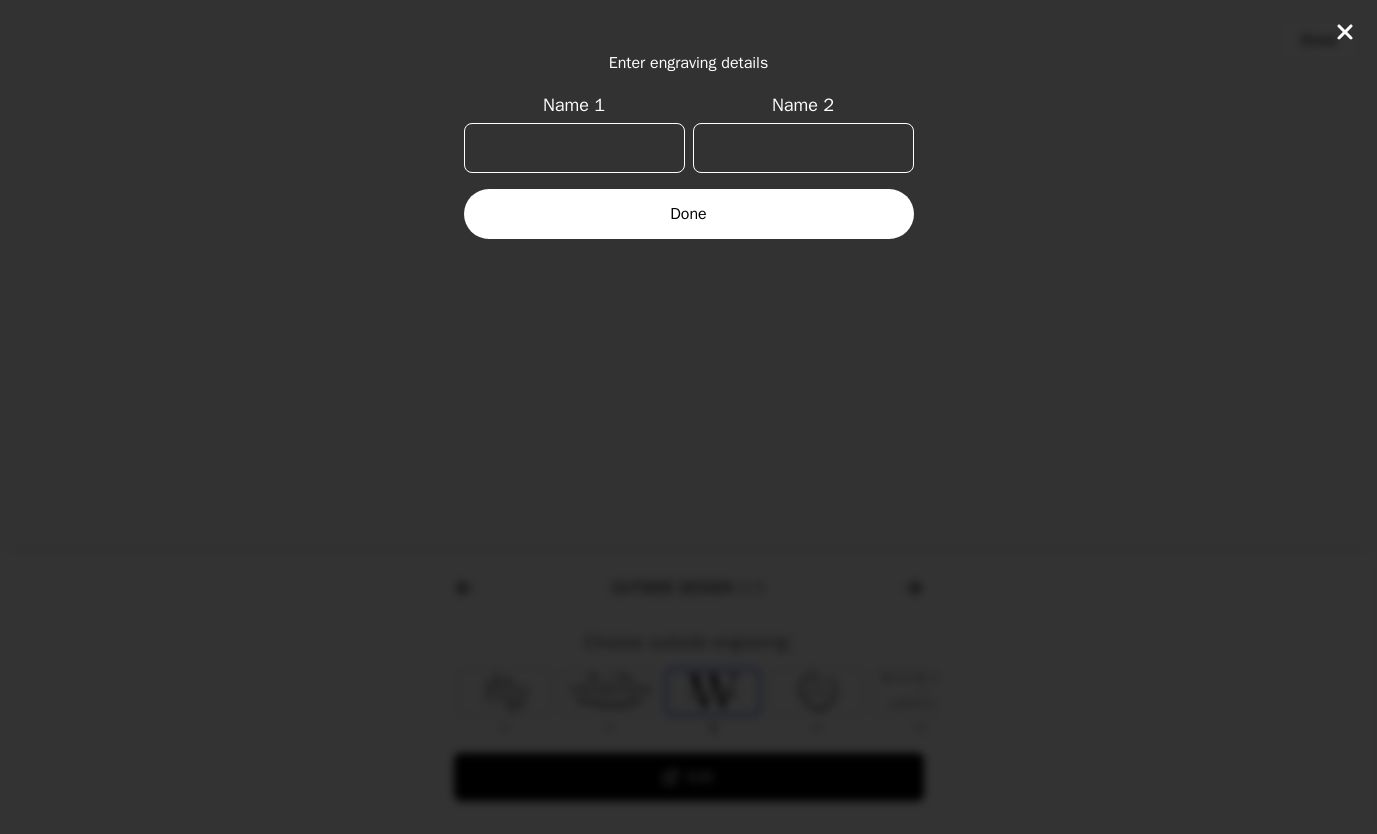 scroll, scrollTop: 0, scrollLeft: 24, axis: horizontal 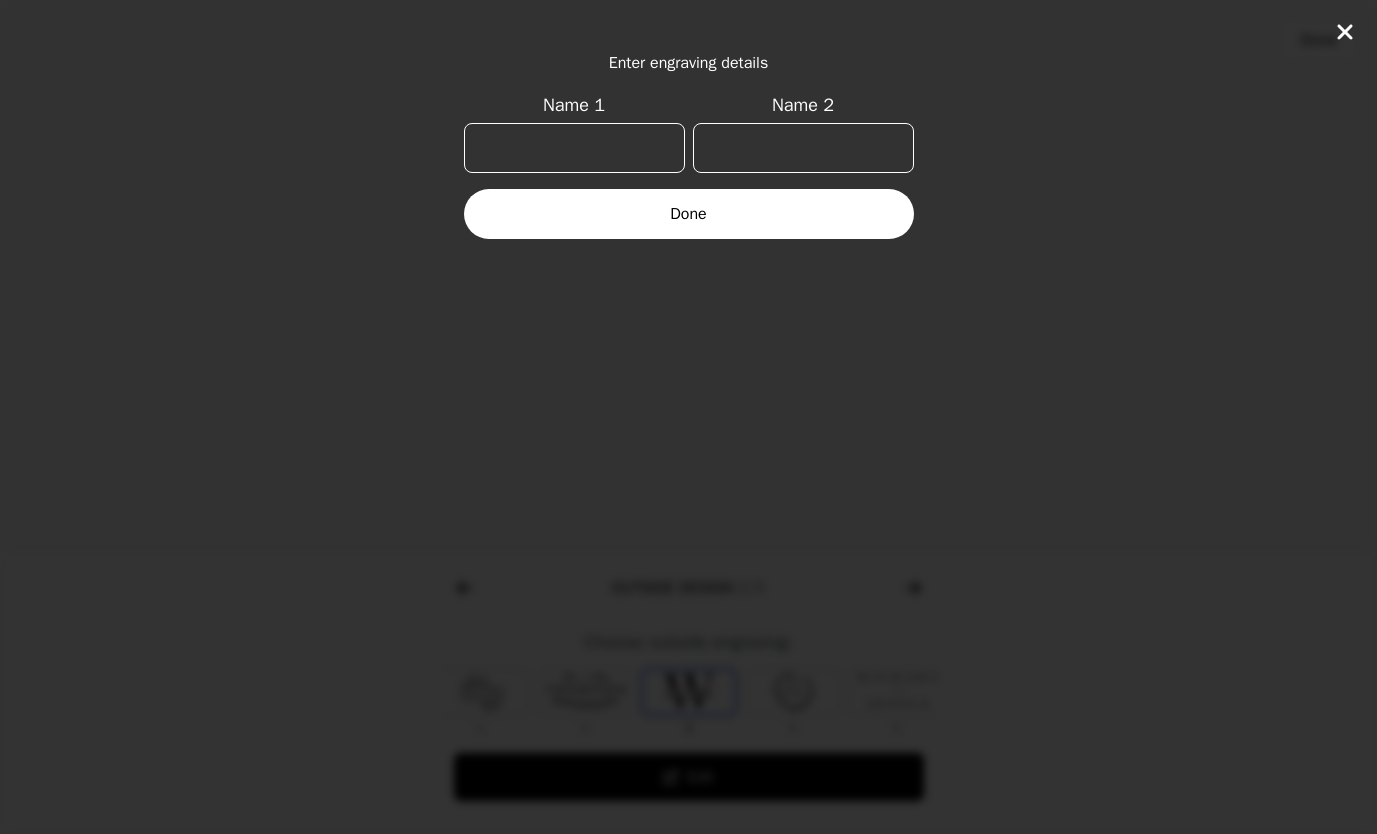 click on "Name 1" at bounding box center (574, 148) 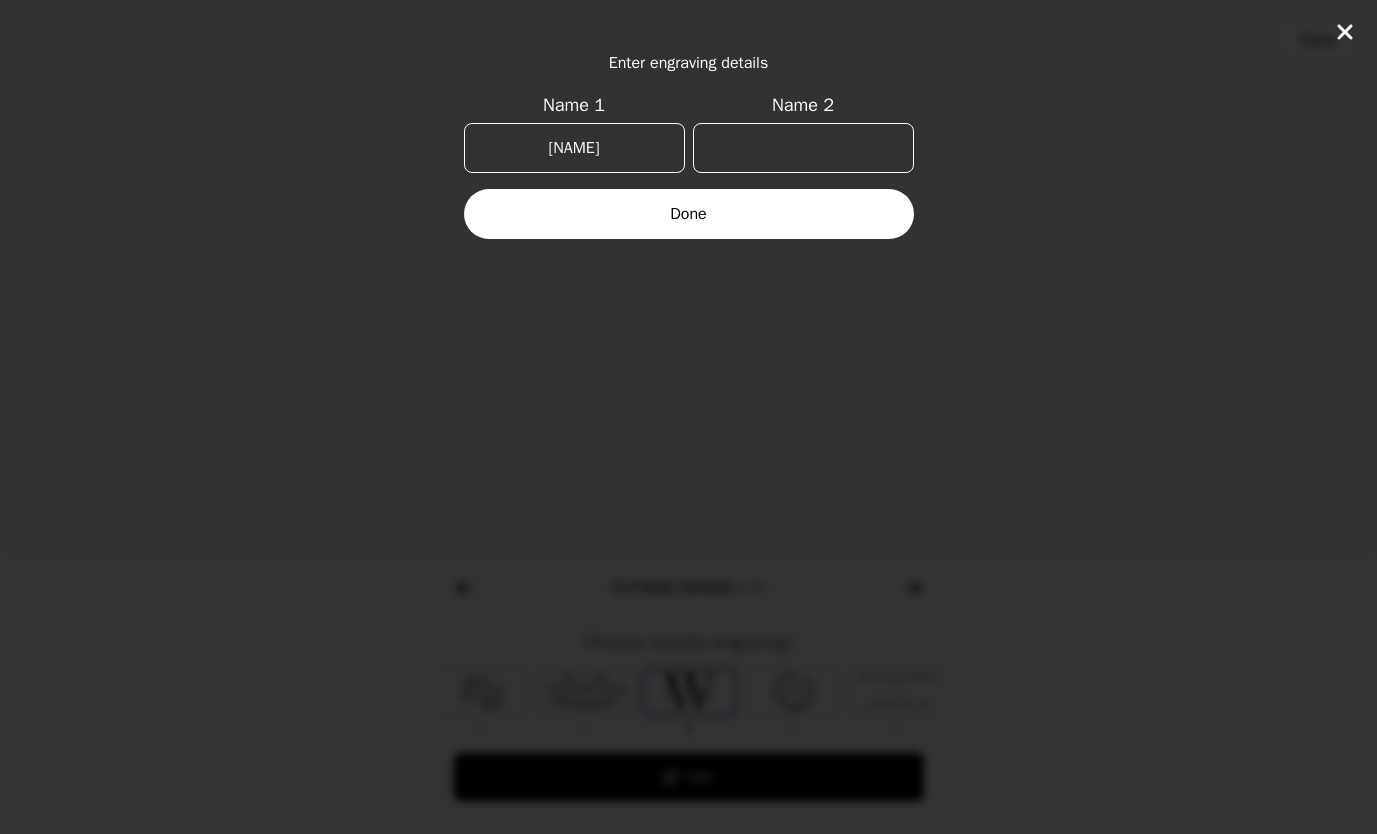 type on "[NAME]" 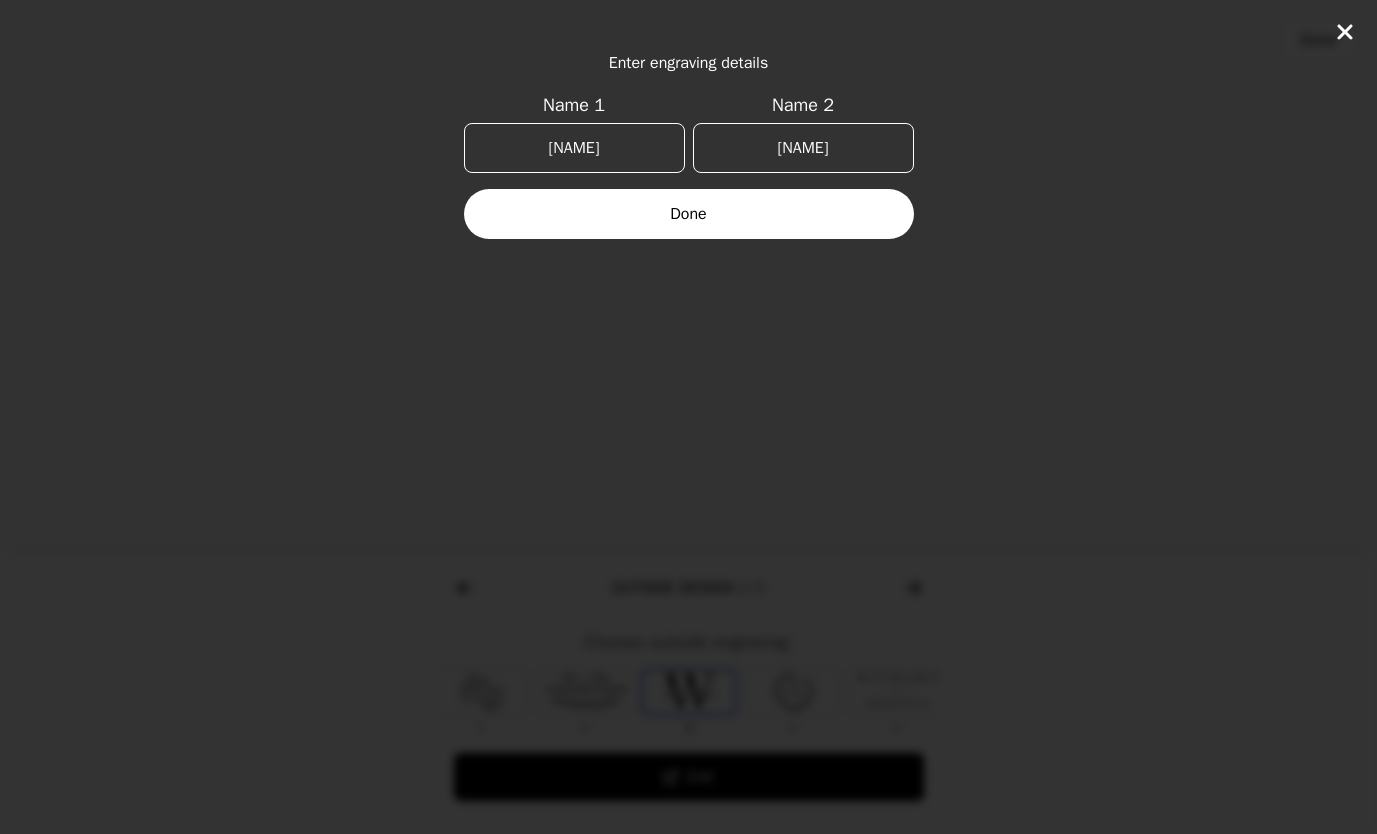 type on "M" 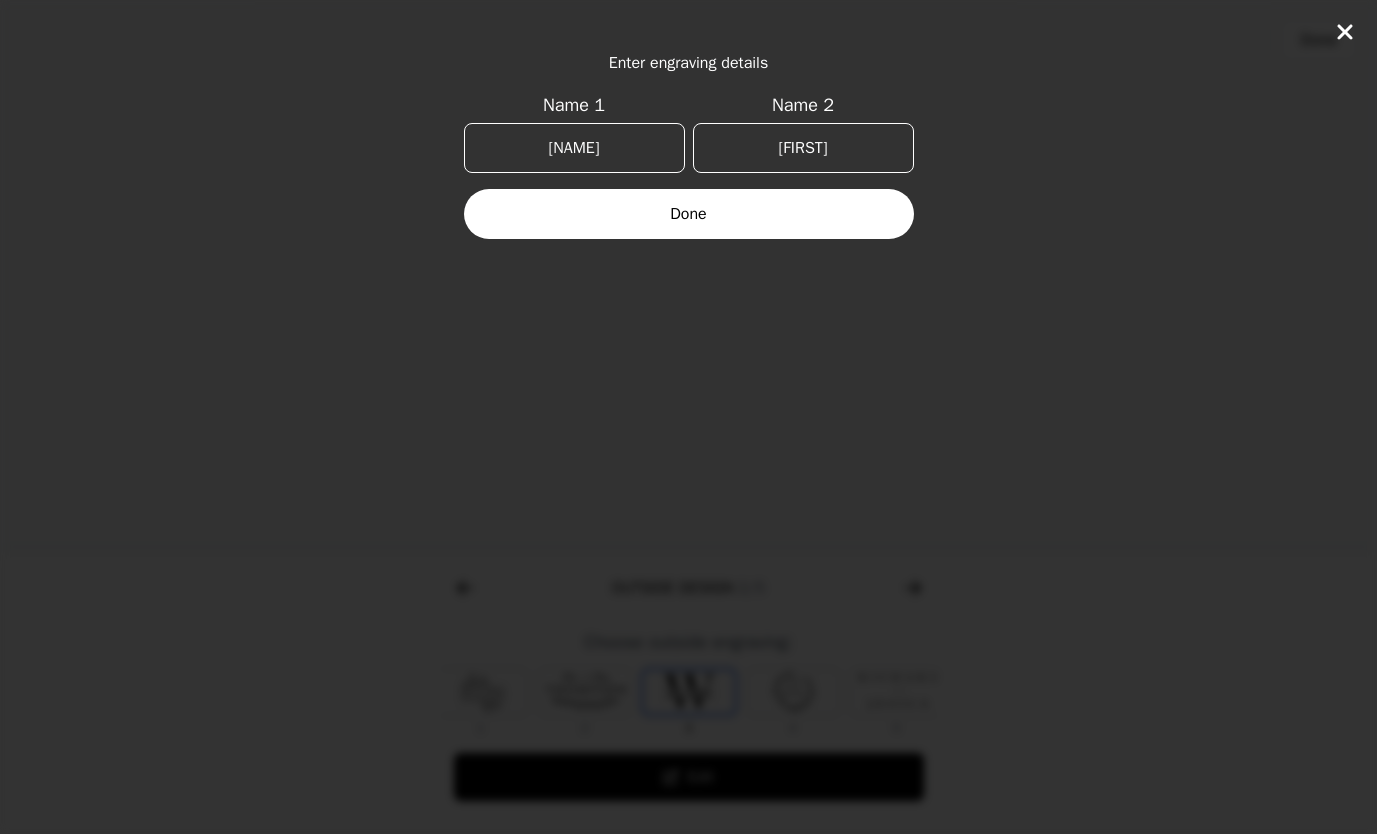 type on "[FIRST]" 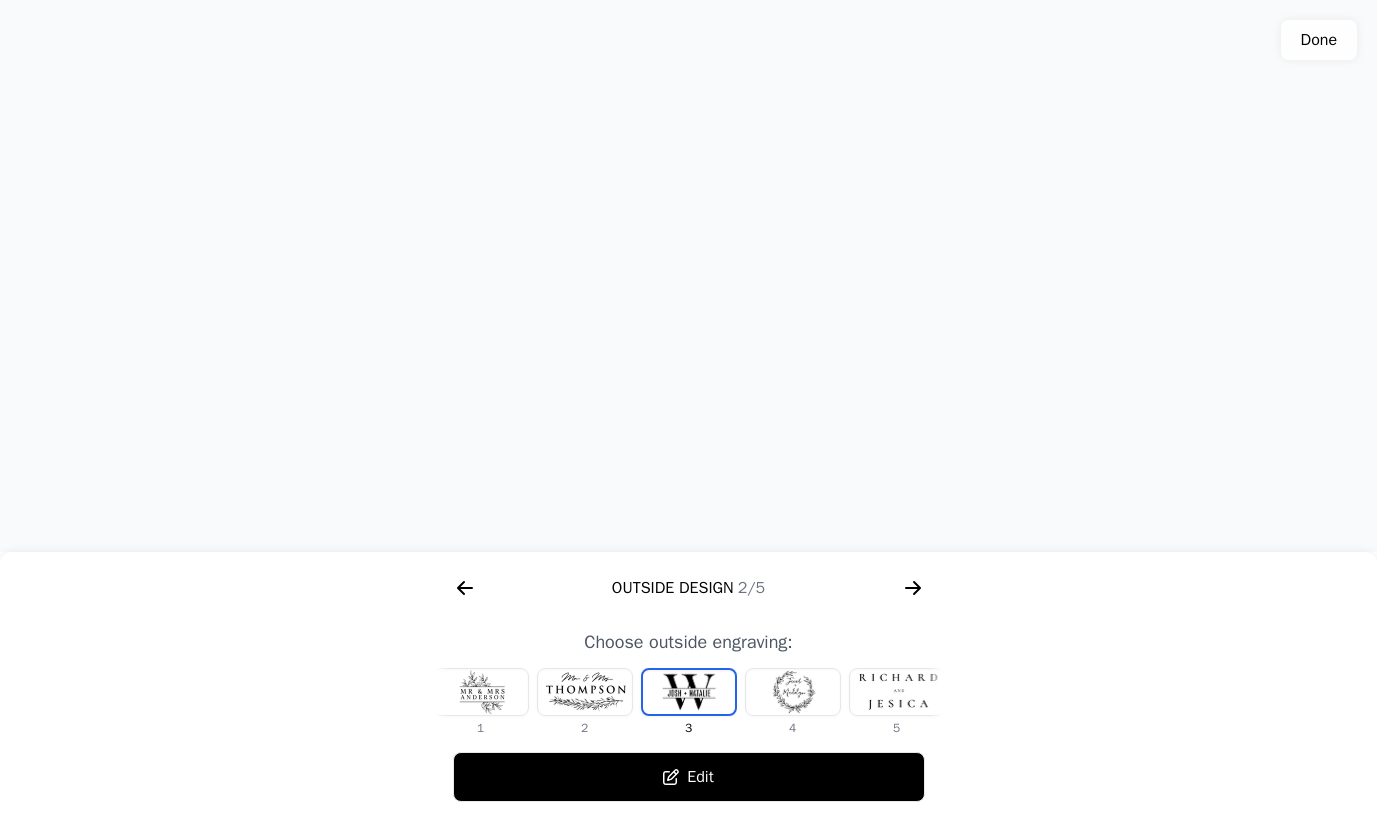 click at bounding box center (793, 692) 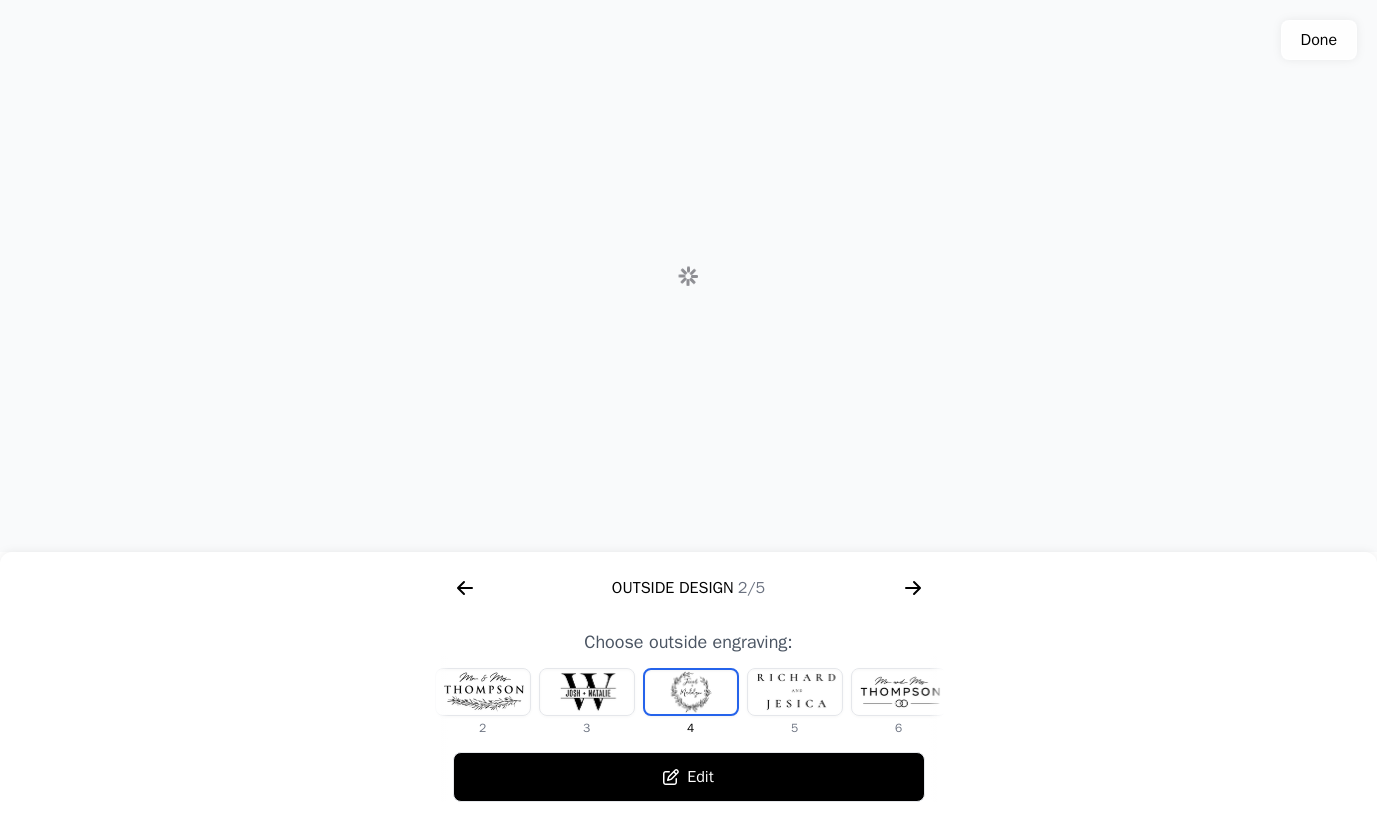 scroll, scrollTop: 0, scrollLeft: 128, axis: horizontal 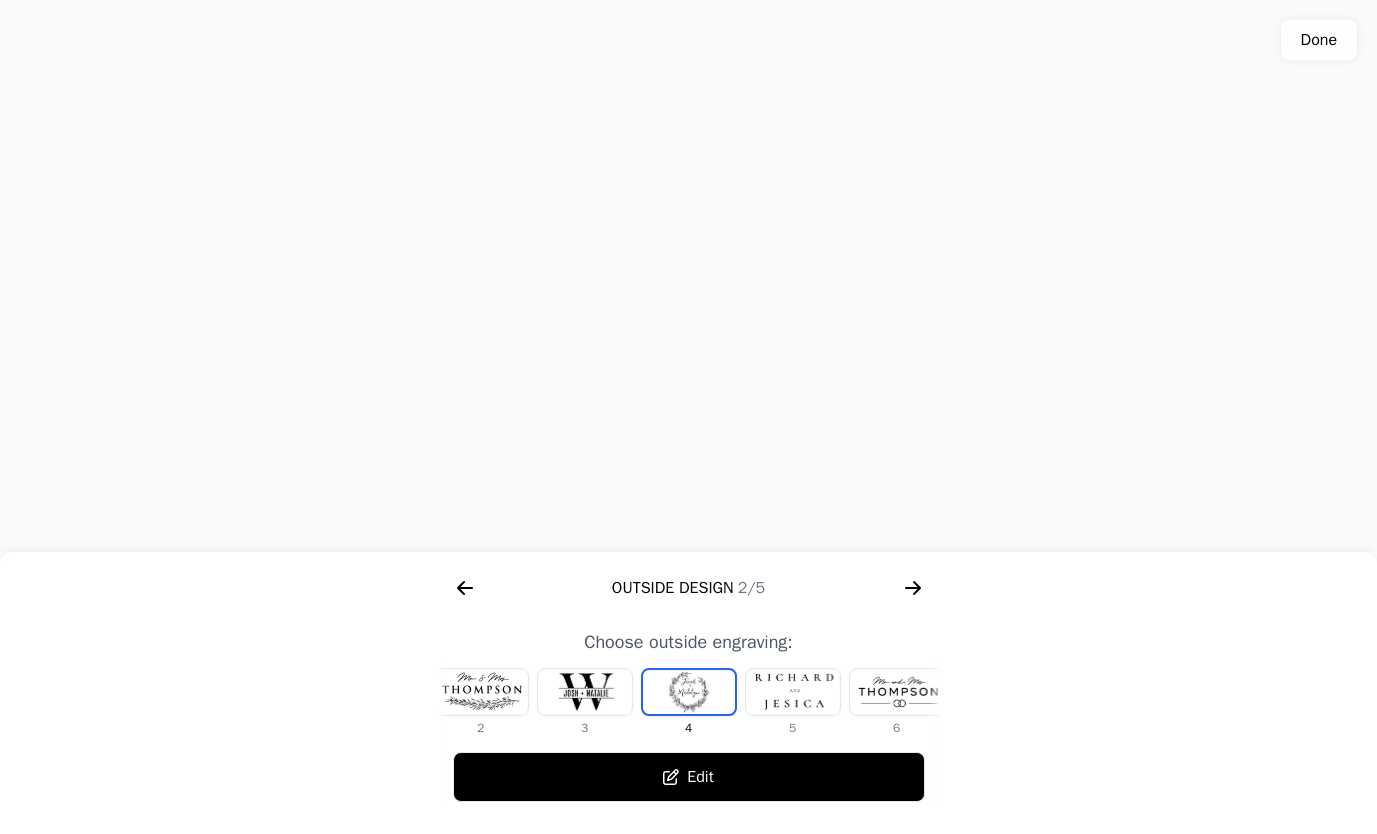 click at bounding box center (793, 692) 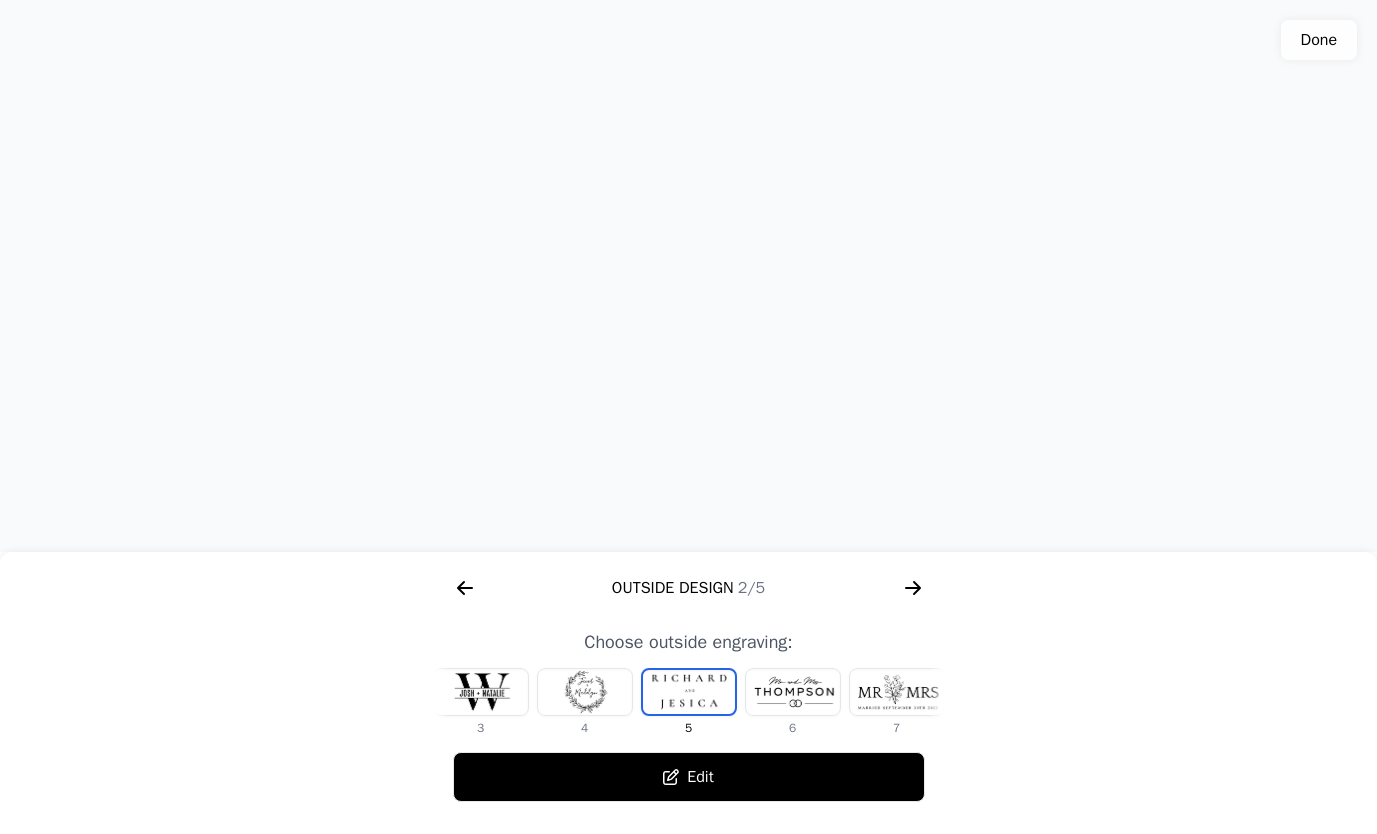 click at bounding box center (793, 692) 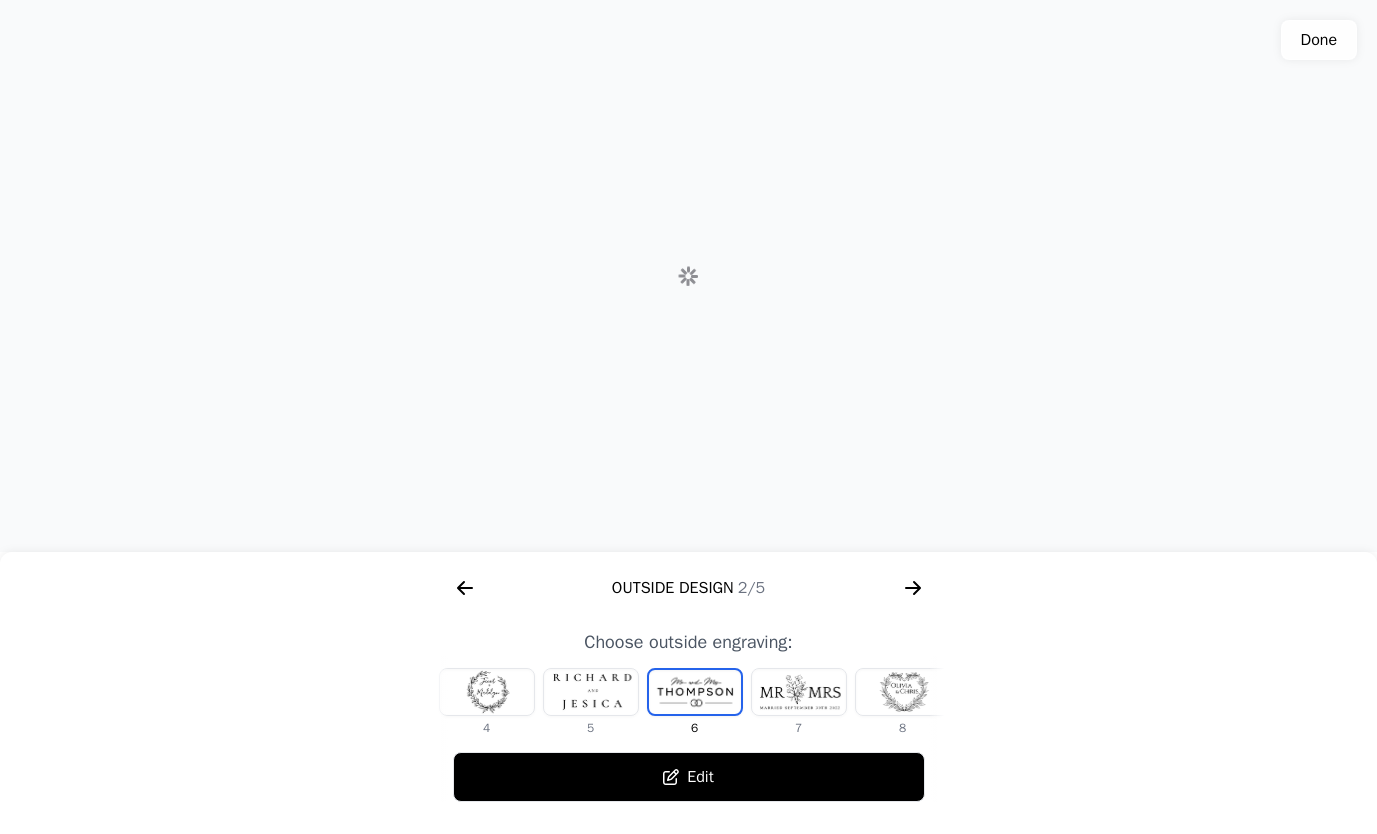 scroll, scrollTop: 0, scrollLeft: 336, axis: horizontal 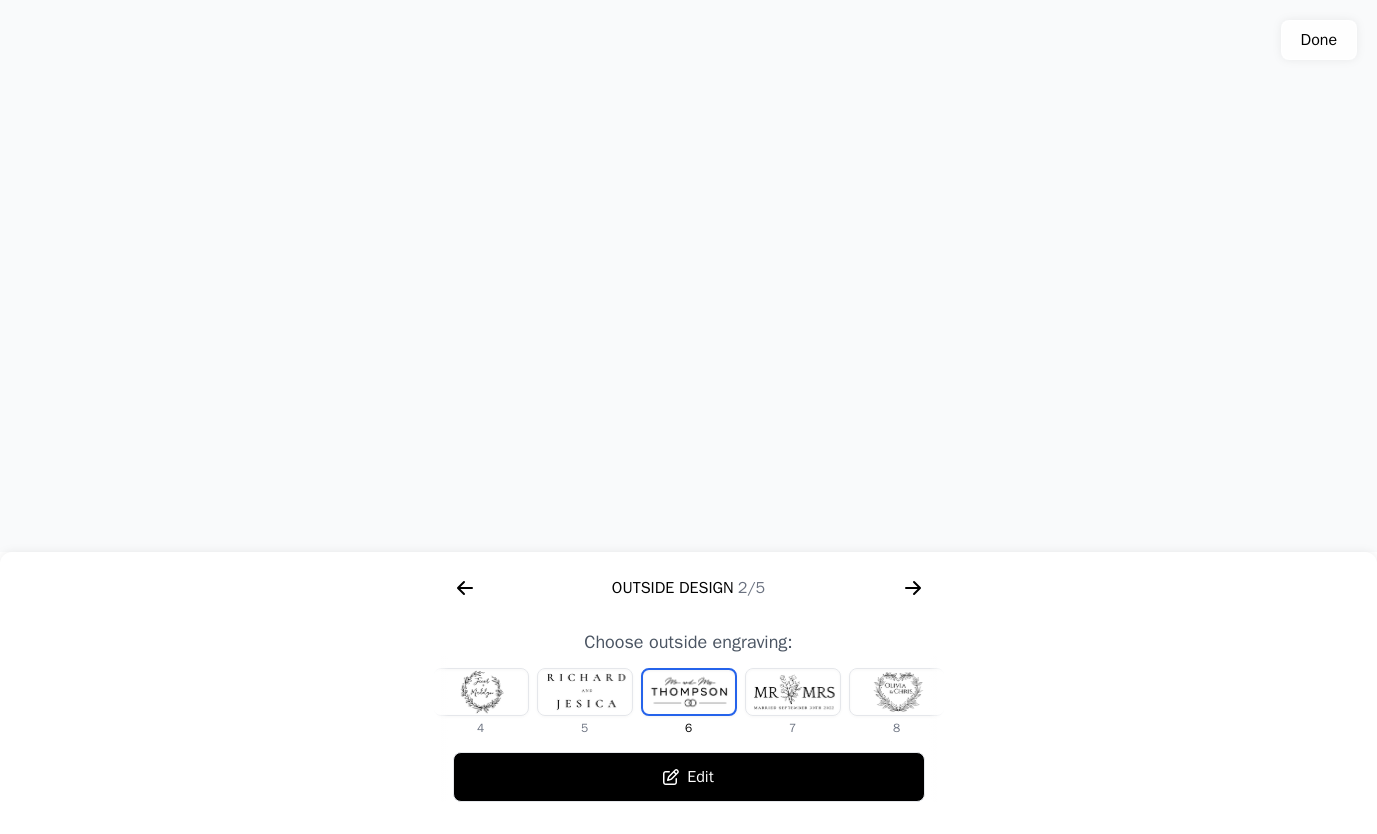click at bounding box center [793, 692] 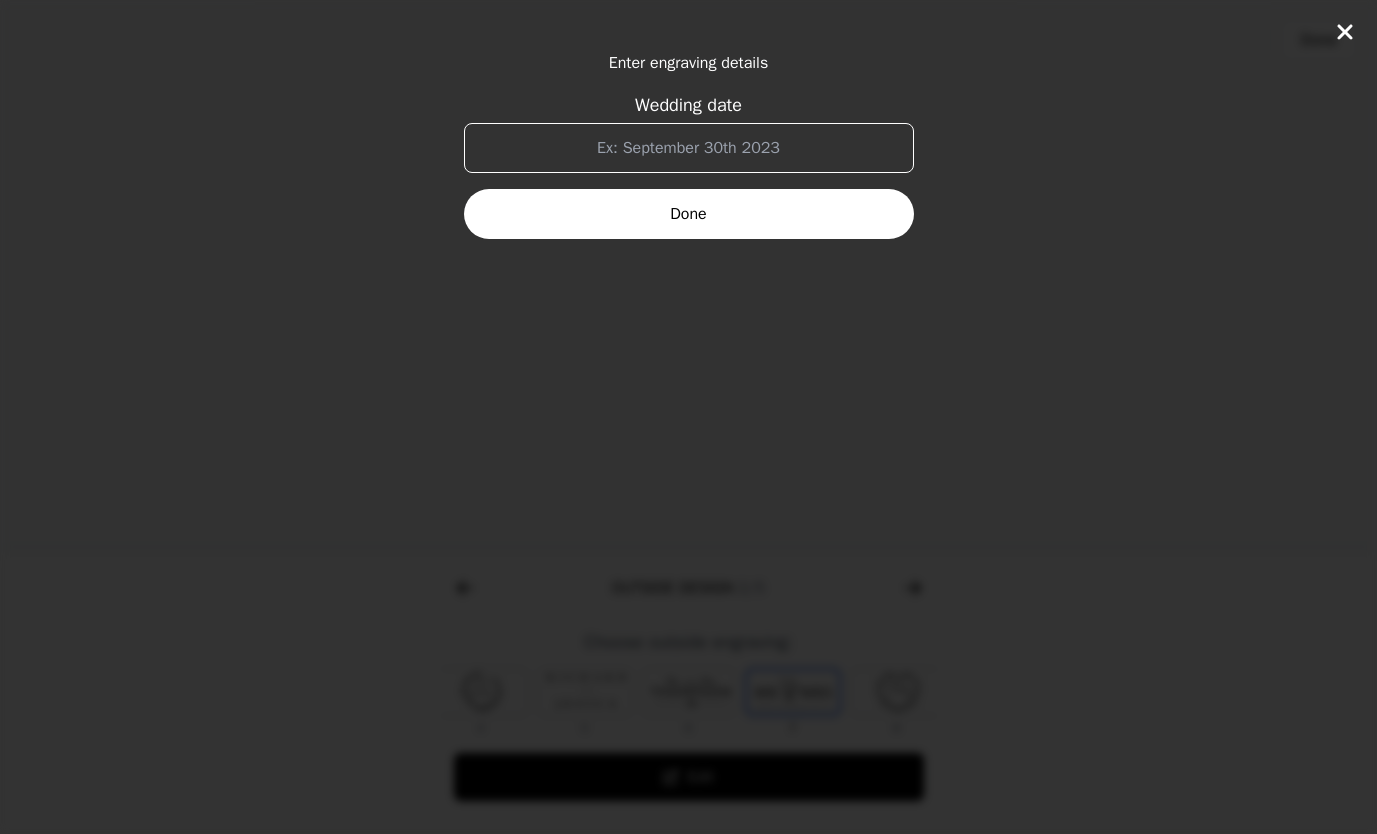 scroll, scrollTop: 0, scrollLeft: 372, axis: horizontal 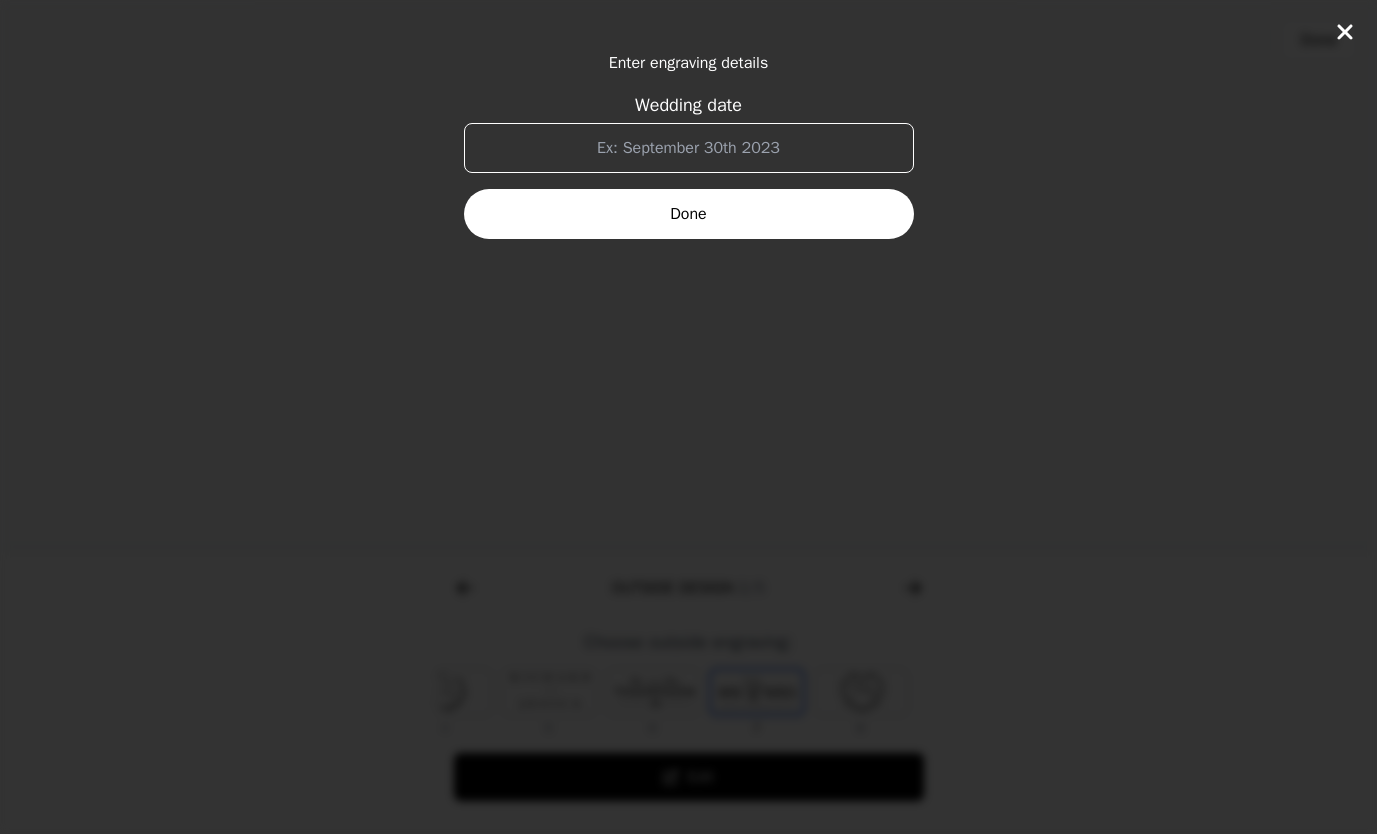 click on "Done" at bounding box center [689, 214] 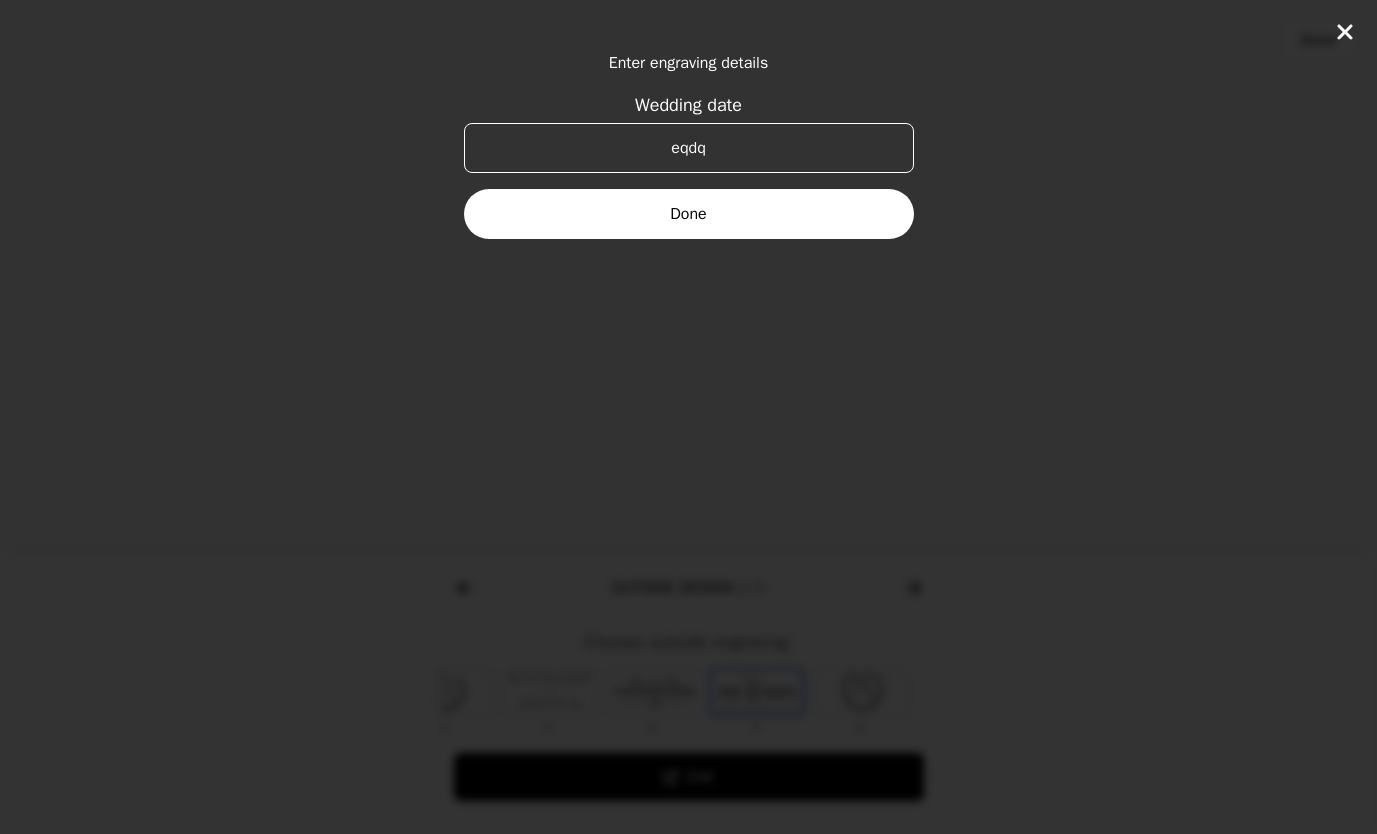 type on "eqdq" 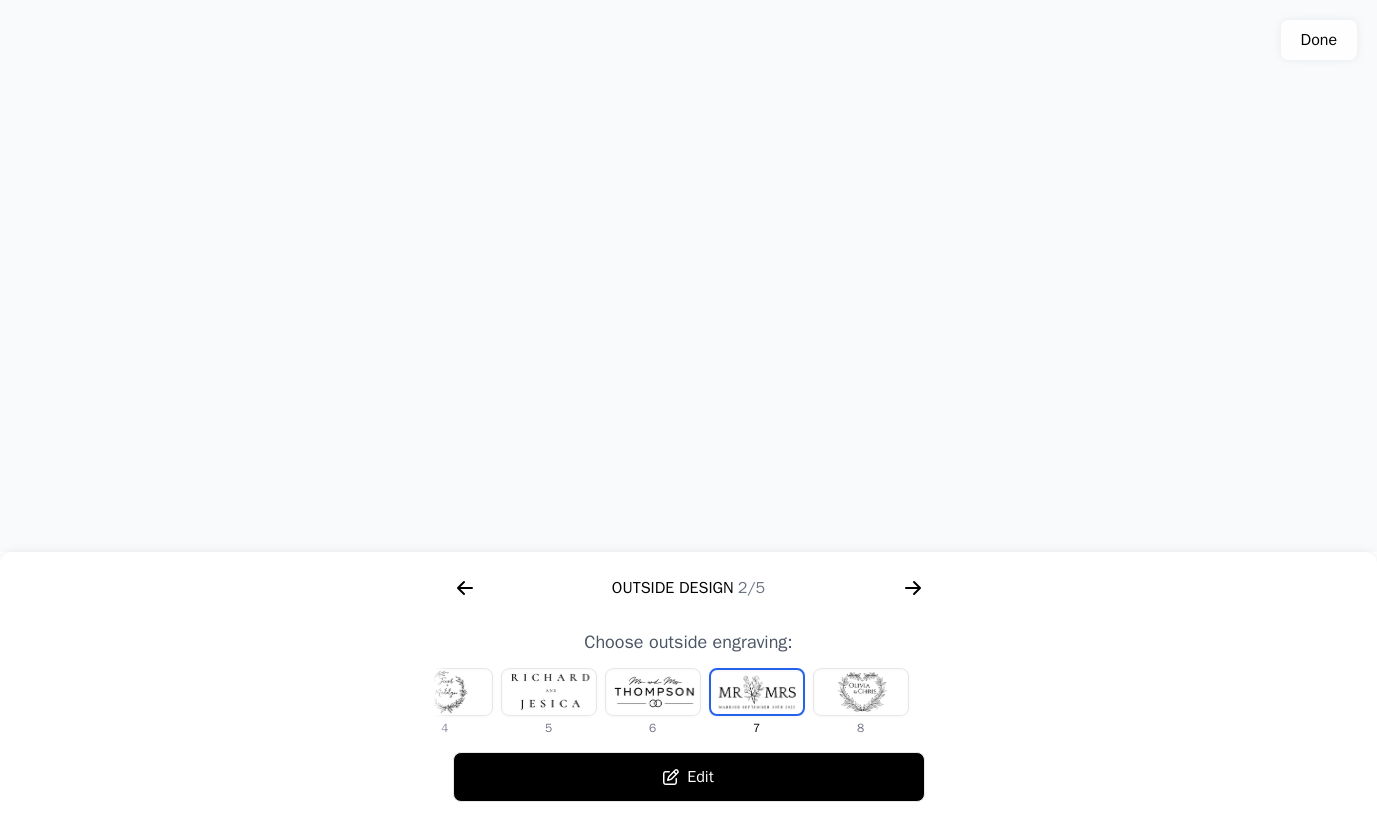 click at bounding box center [861, 692] 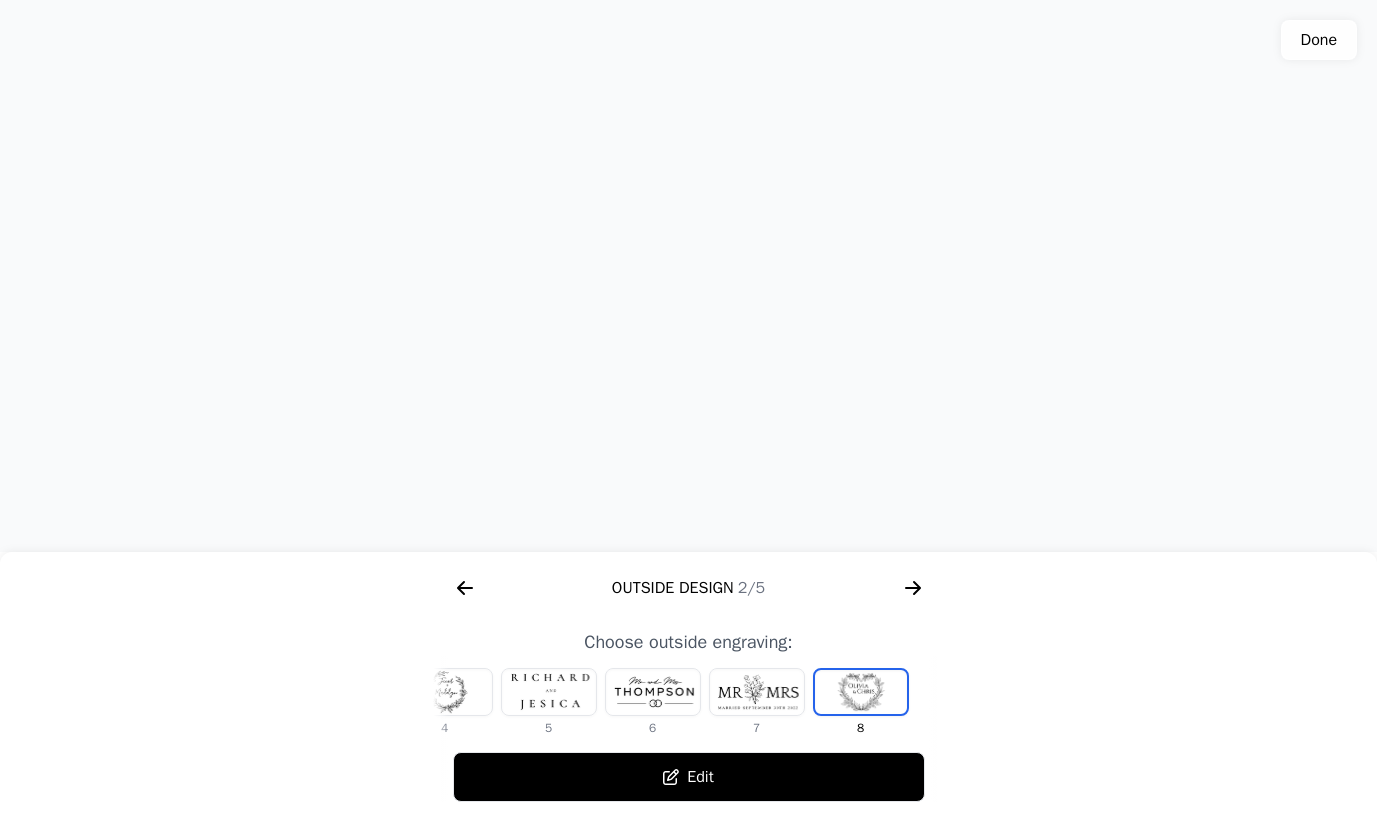 click on "Edit" at bounding box center (689, 777) 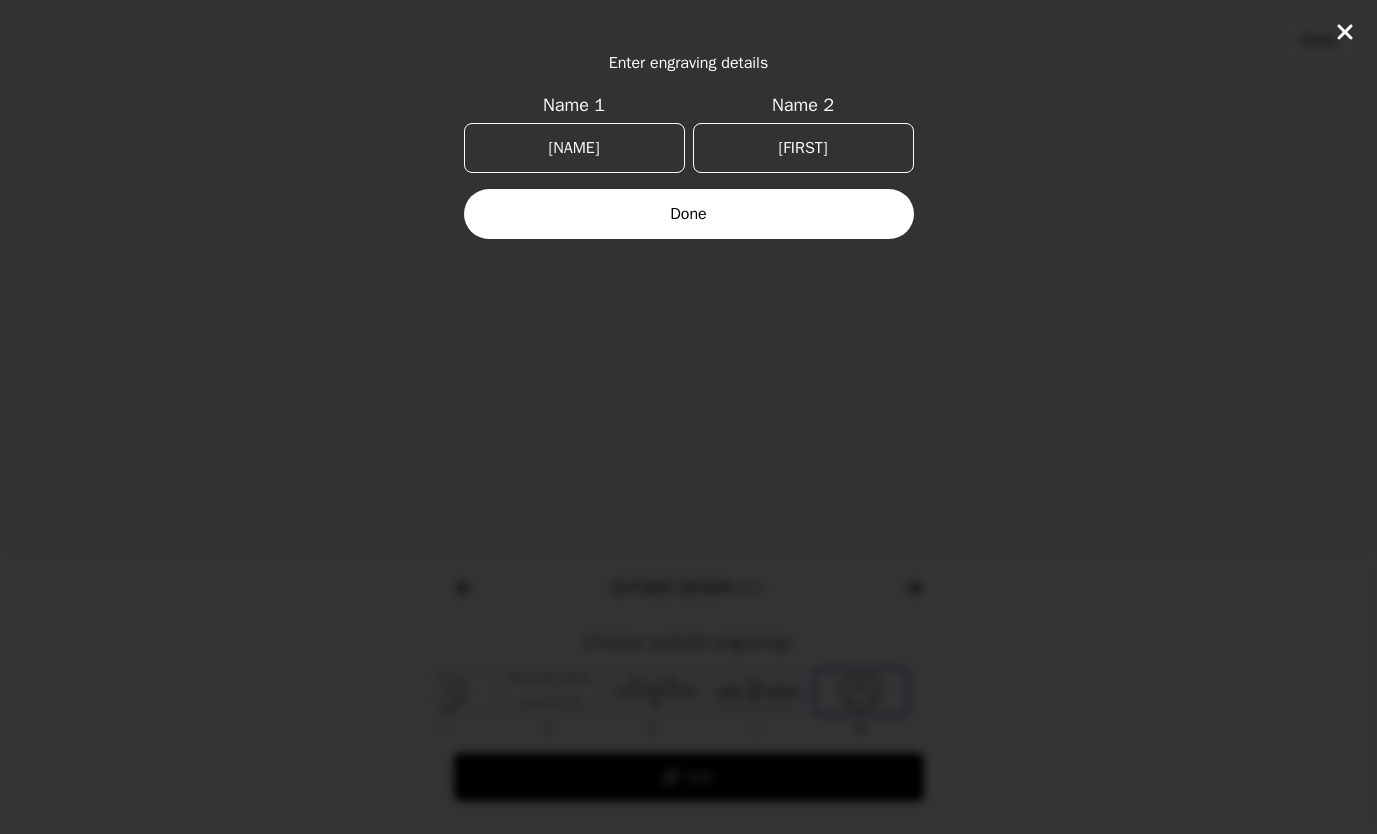 click on "Done" at bounding box center [689, 214] 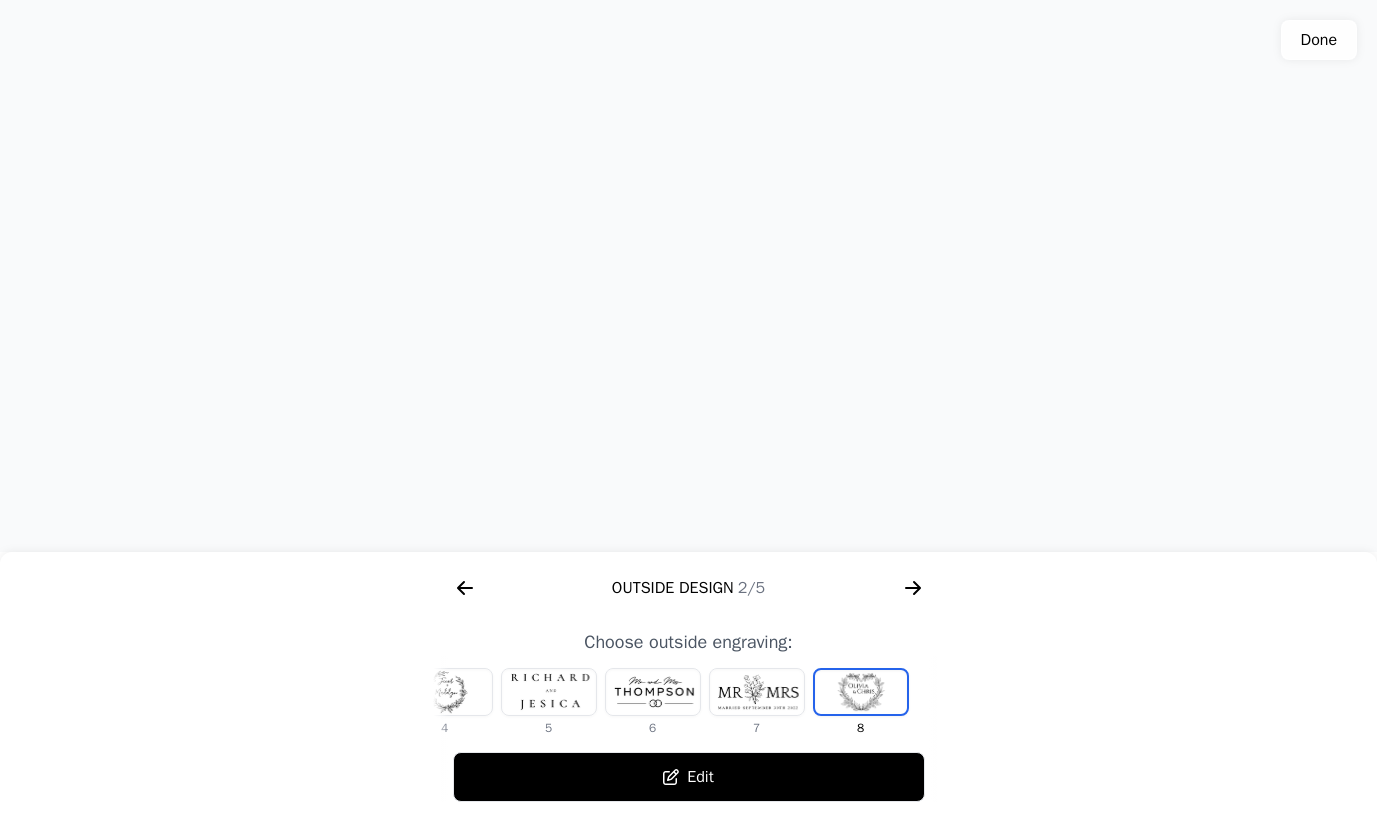click 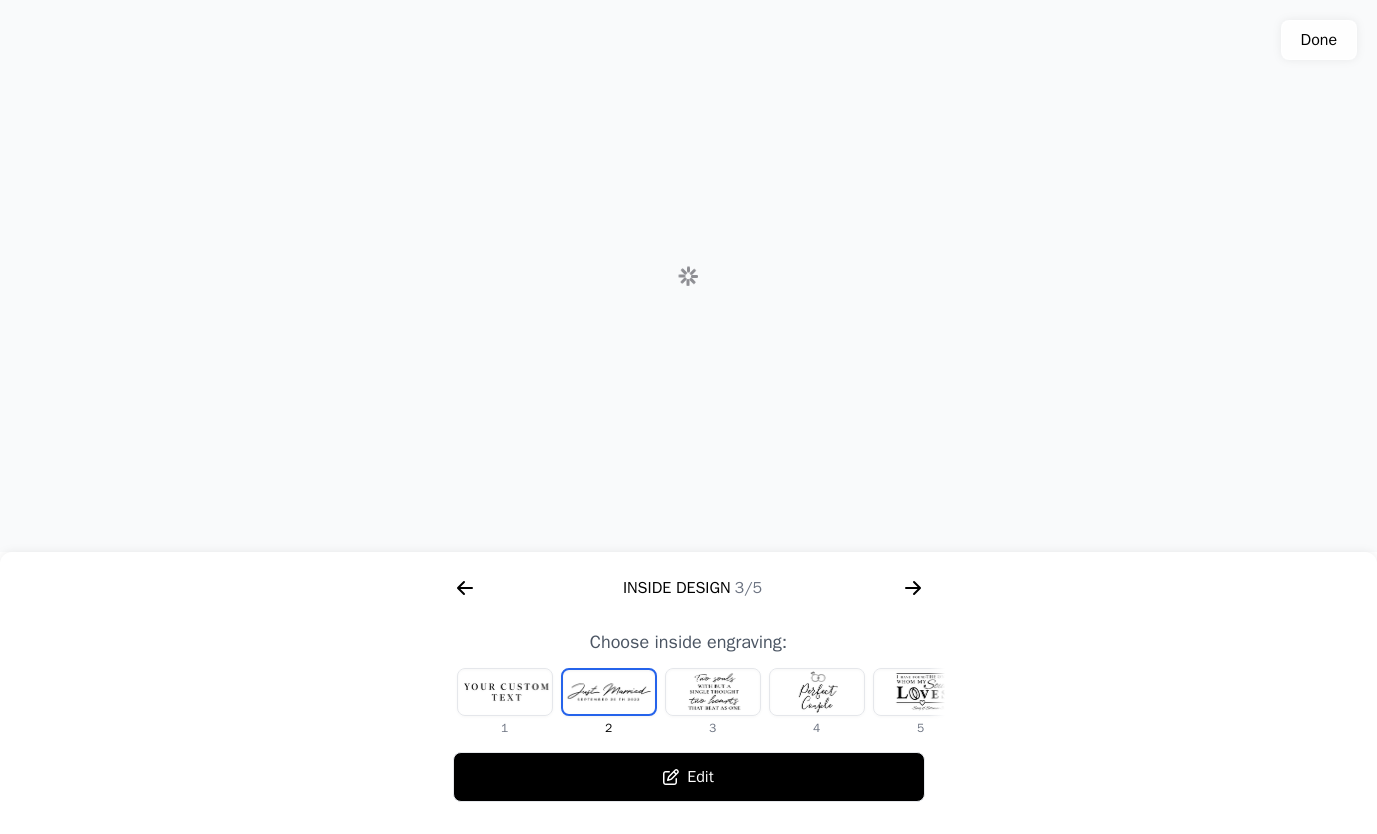 scroll, scrollTop: 0, scrollLeft: 1280, axis: horizontal 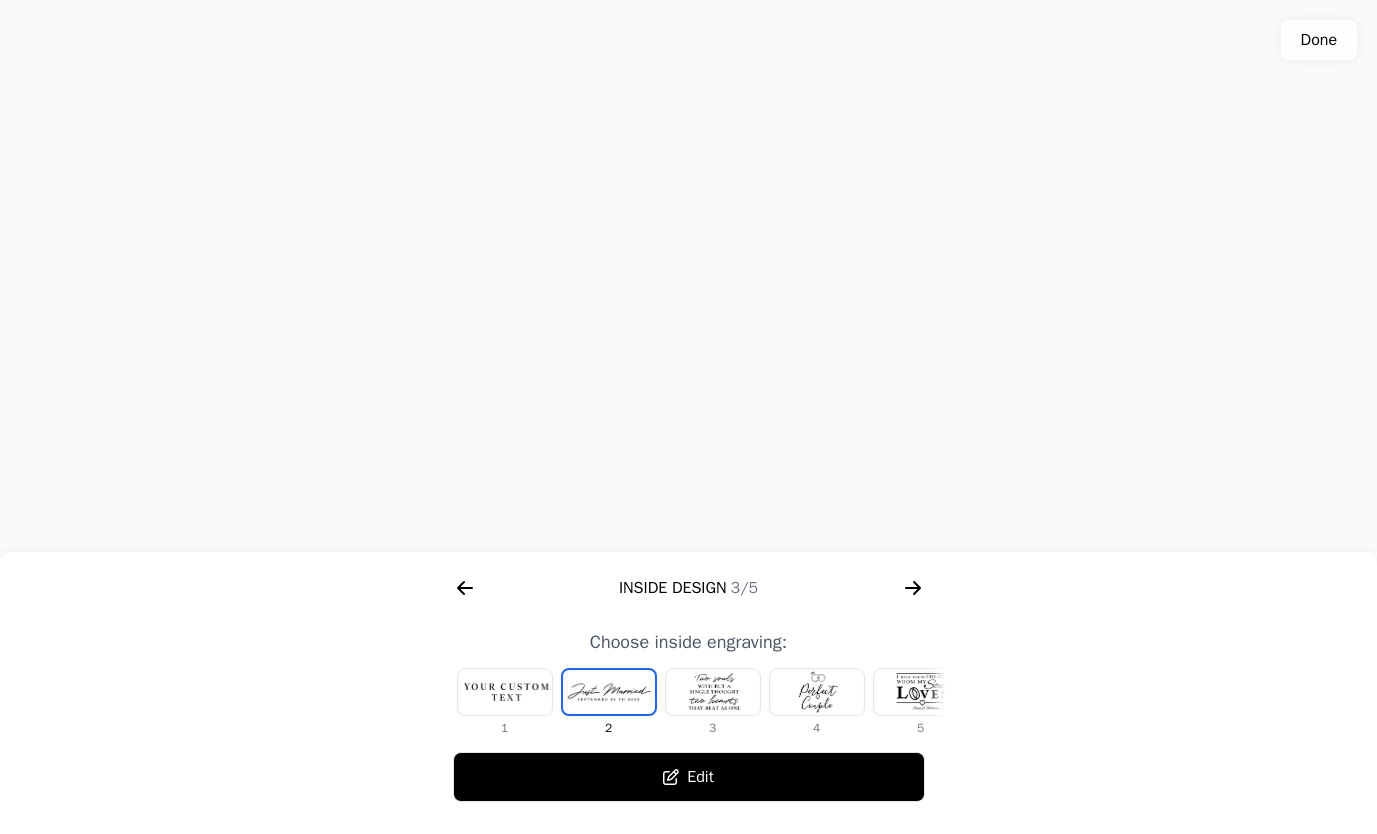 click at bounding box center [505, 692] 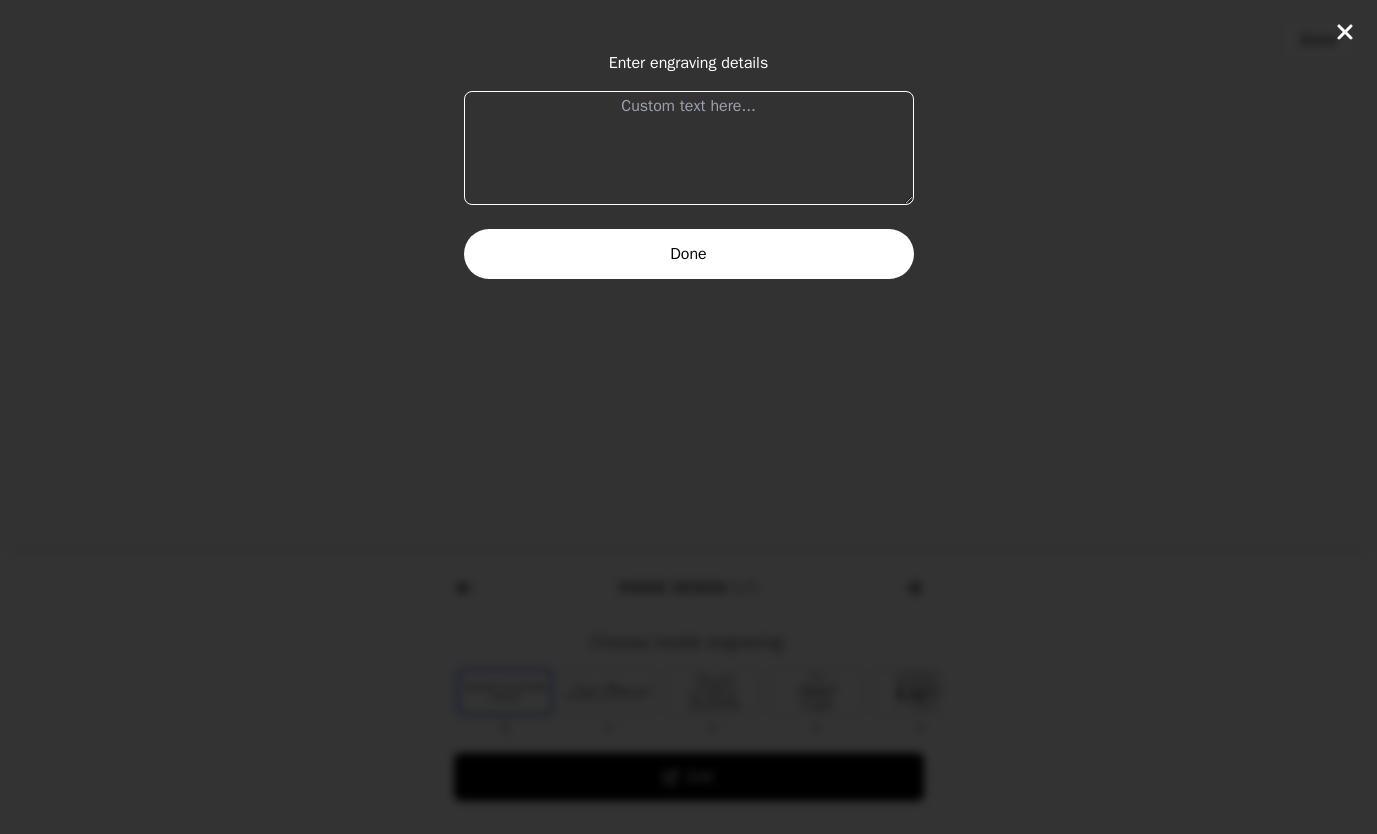 click at bounding box center (689, 148) 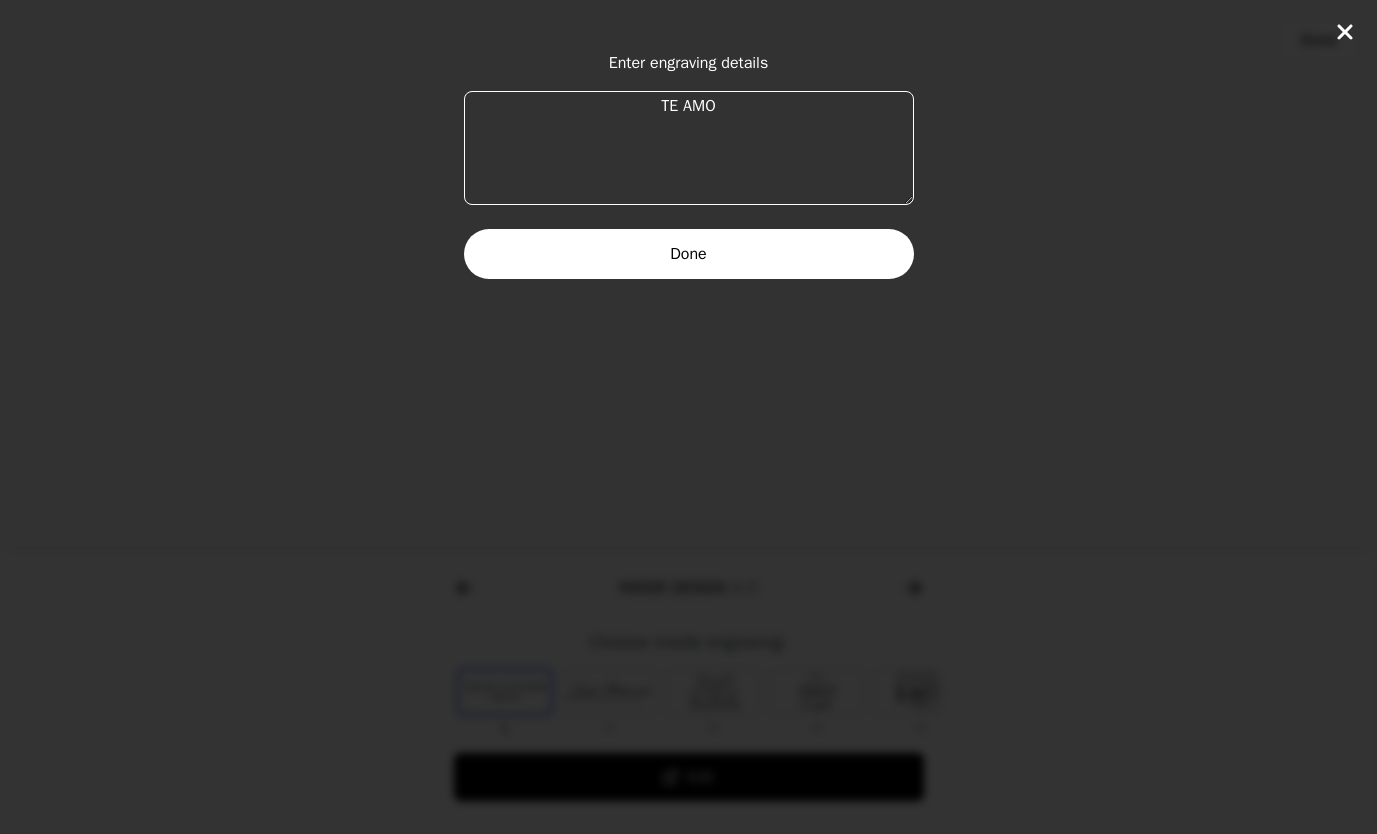 type on "TE AMO" 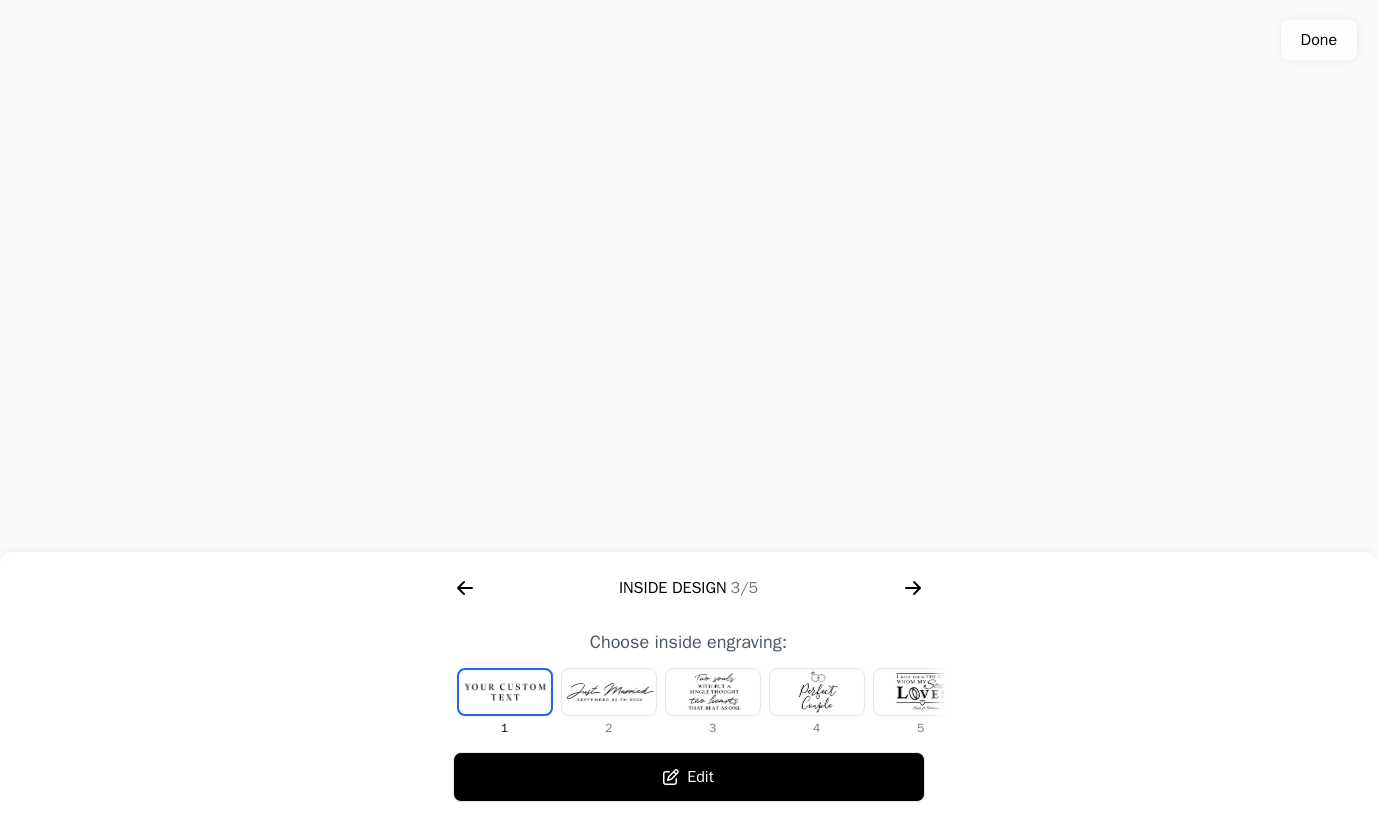 click on "Color  1/5 Outside Design  2/5 Inside Design  3/5 Frontside  4/5 Size  5/5" at bounding box center (689, 588) 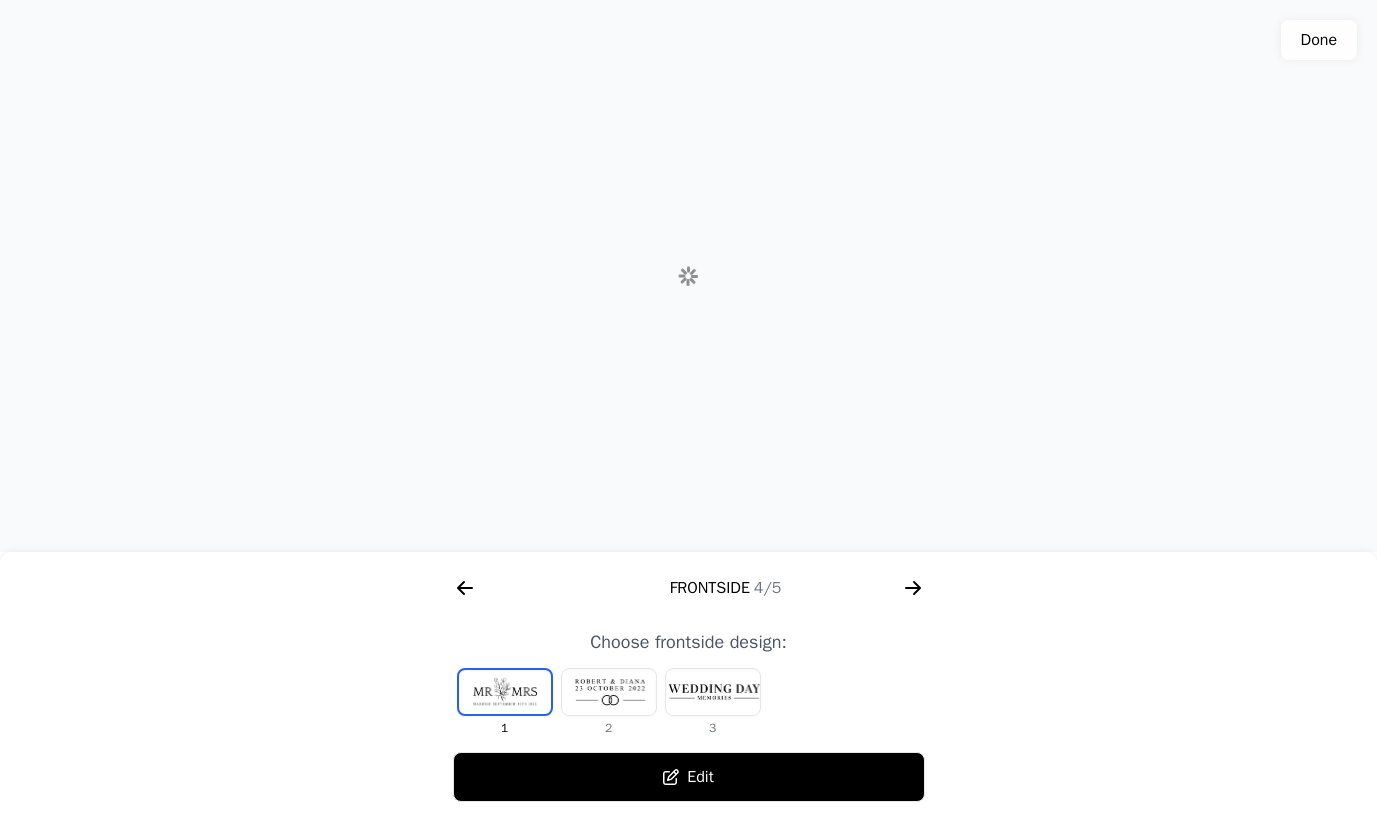 scroll, scrollTop: 0, scrollLeft: 1792, axis: horizontal 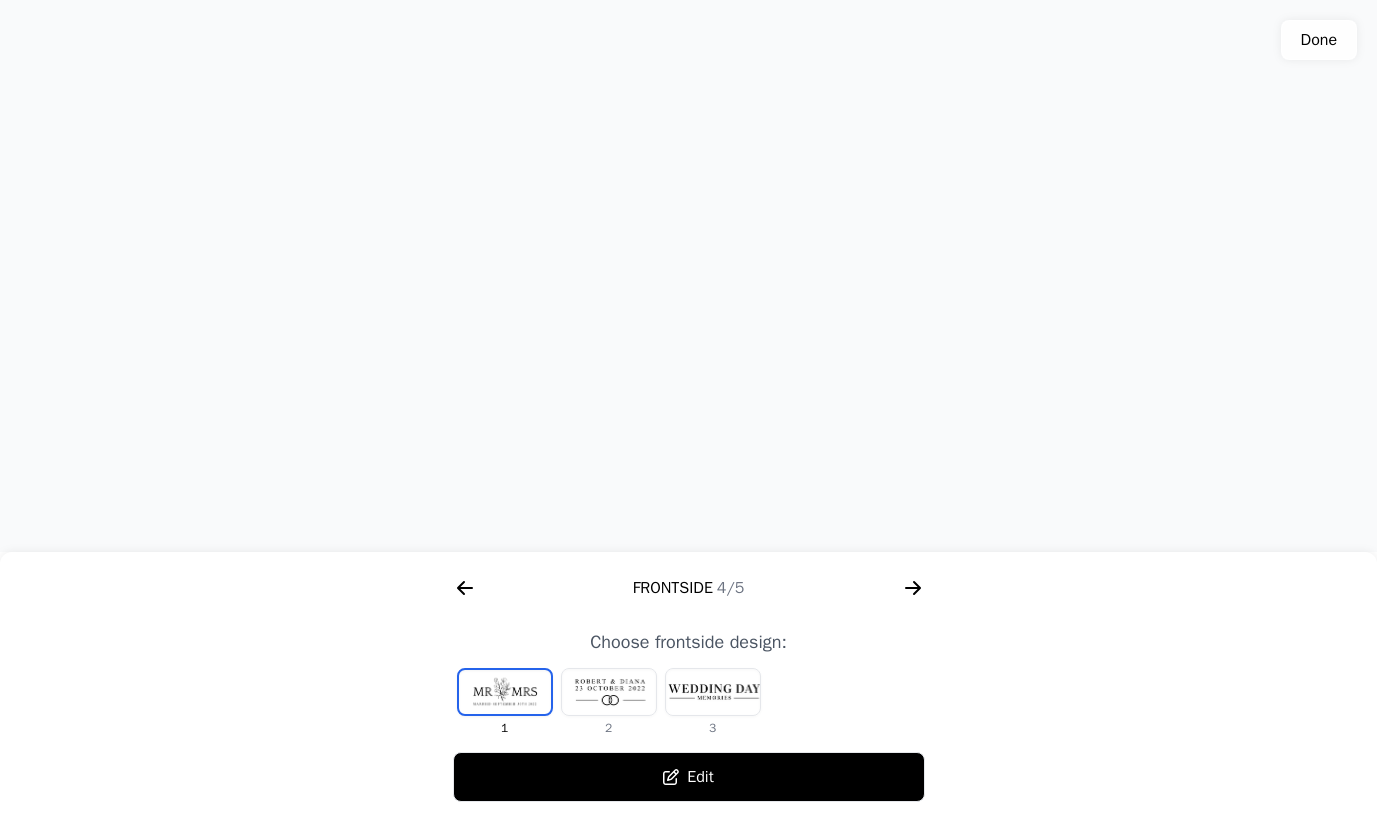 click at bounding box center (609, 692) 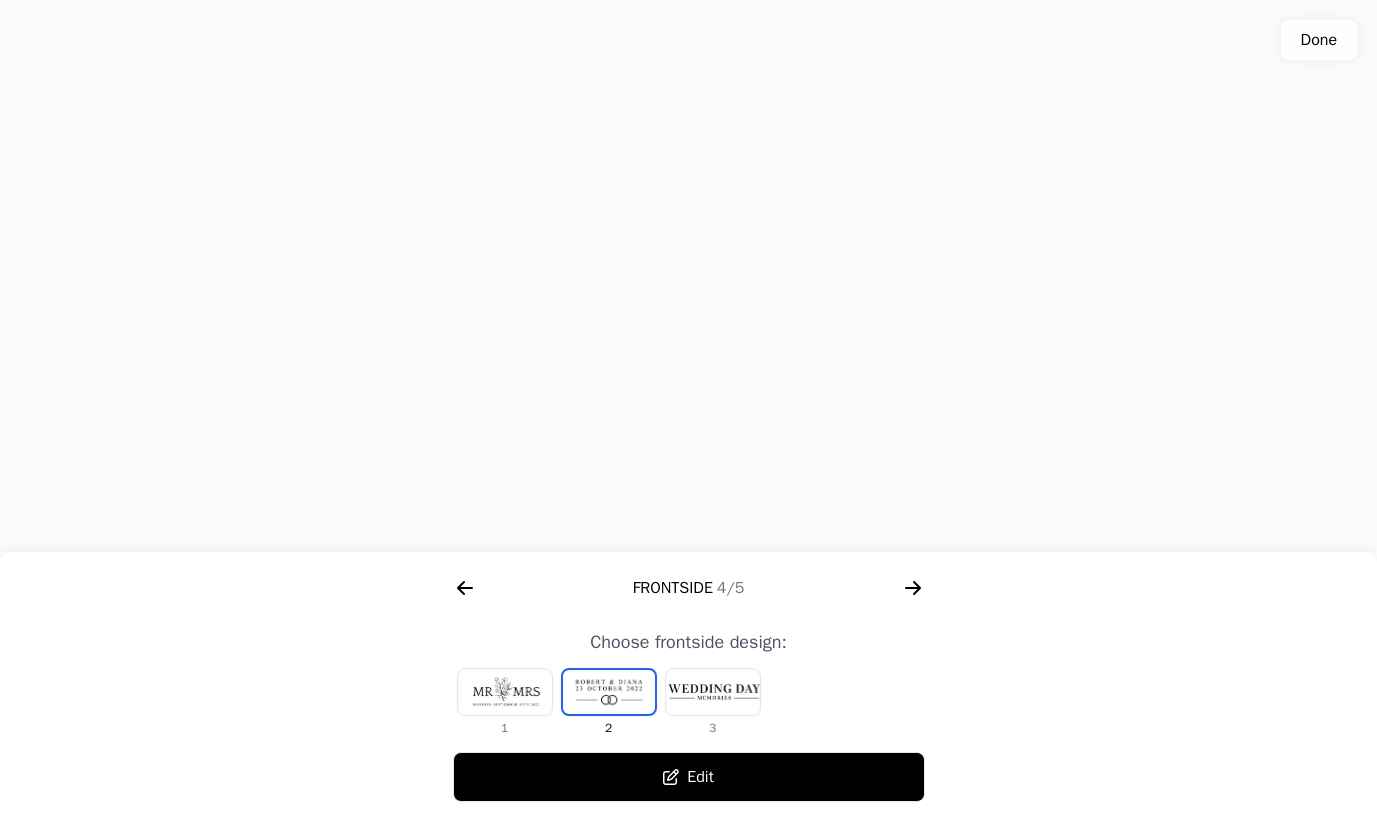 click at bounding box center (713, 692) 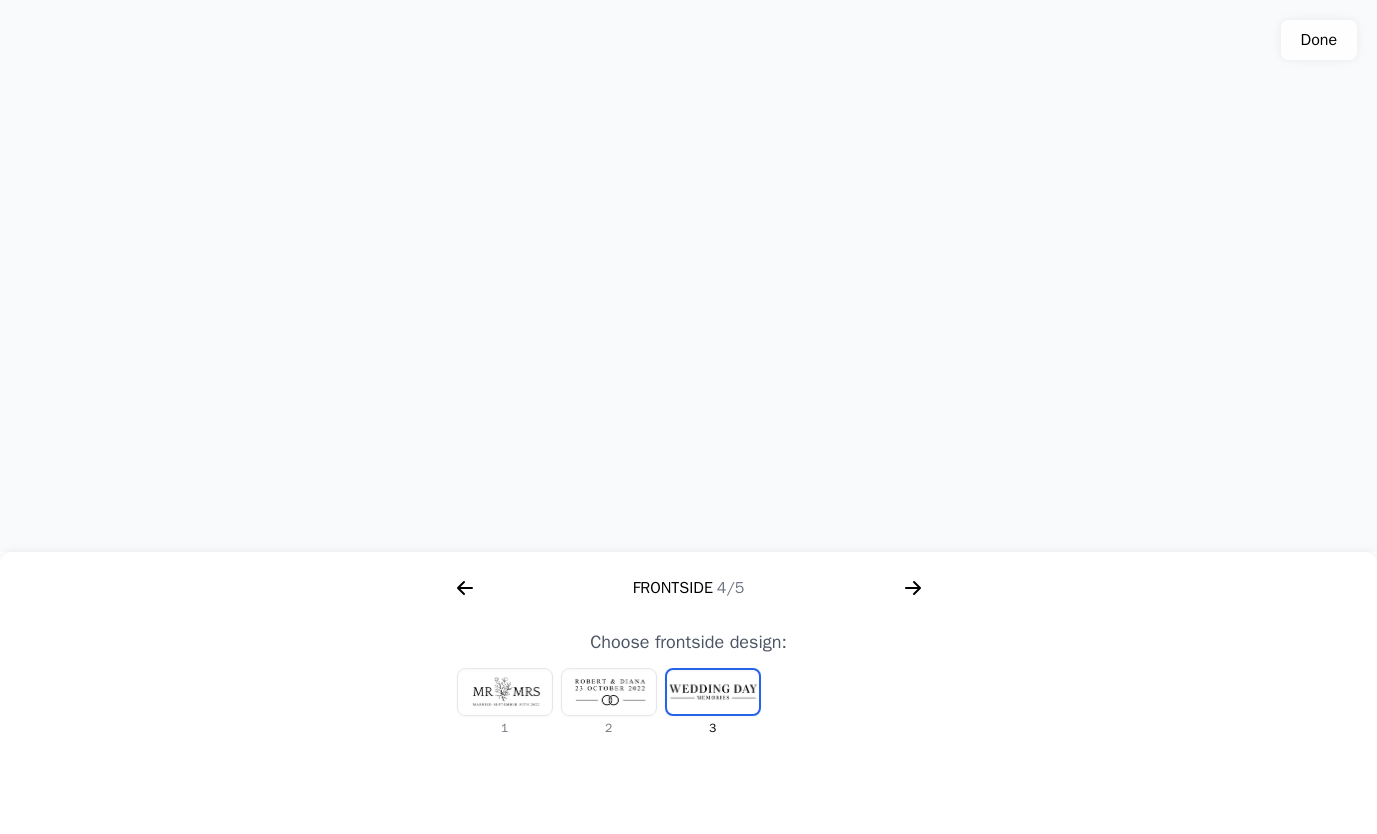 click at bounding box center (713, 692) 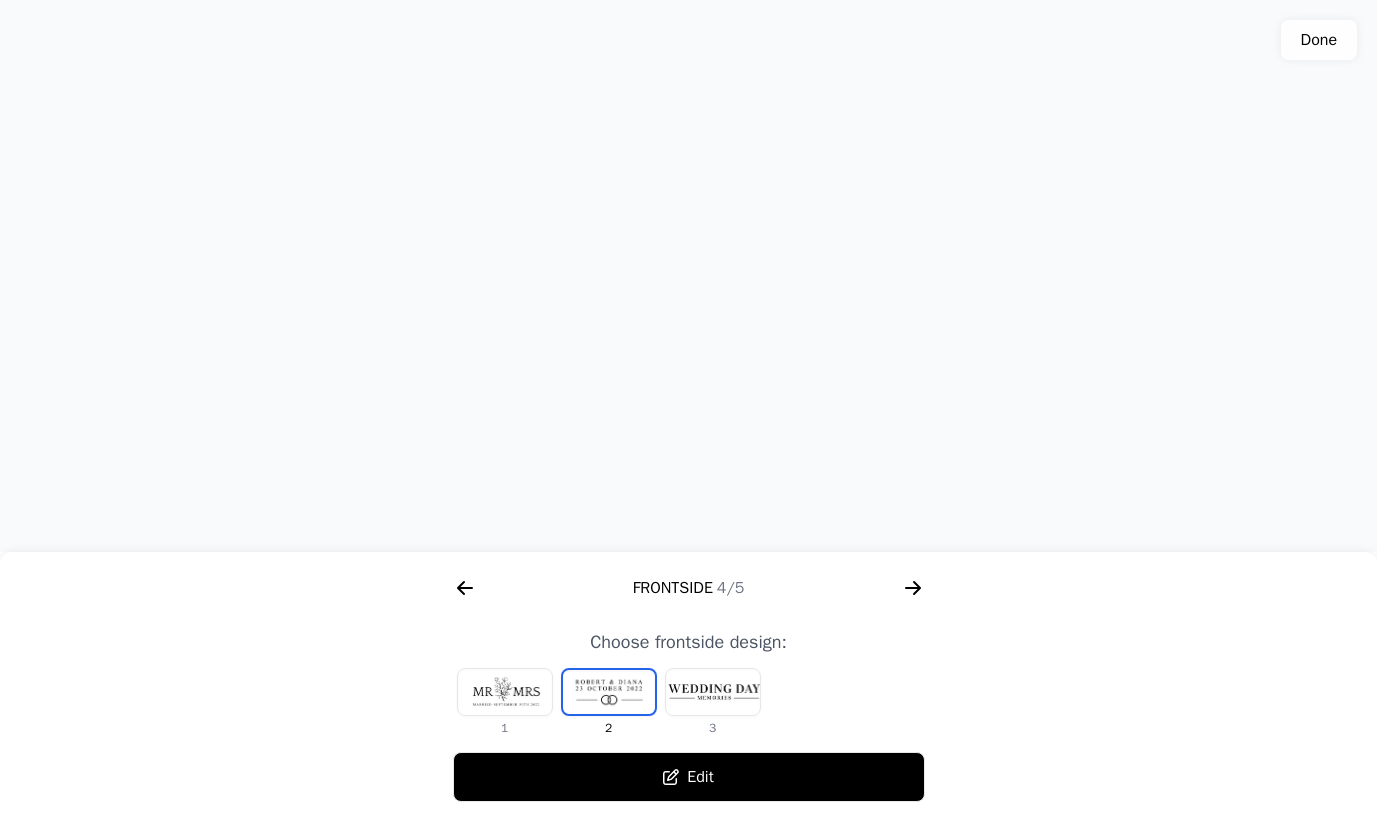 click at bounding box center [505, 692] 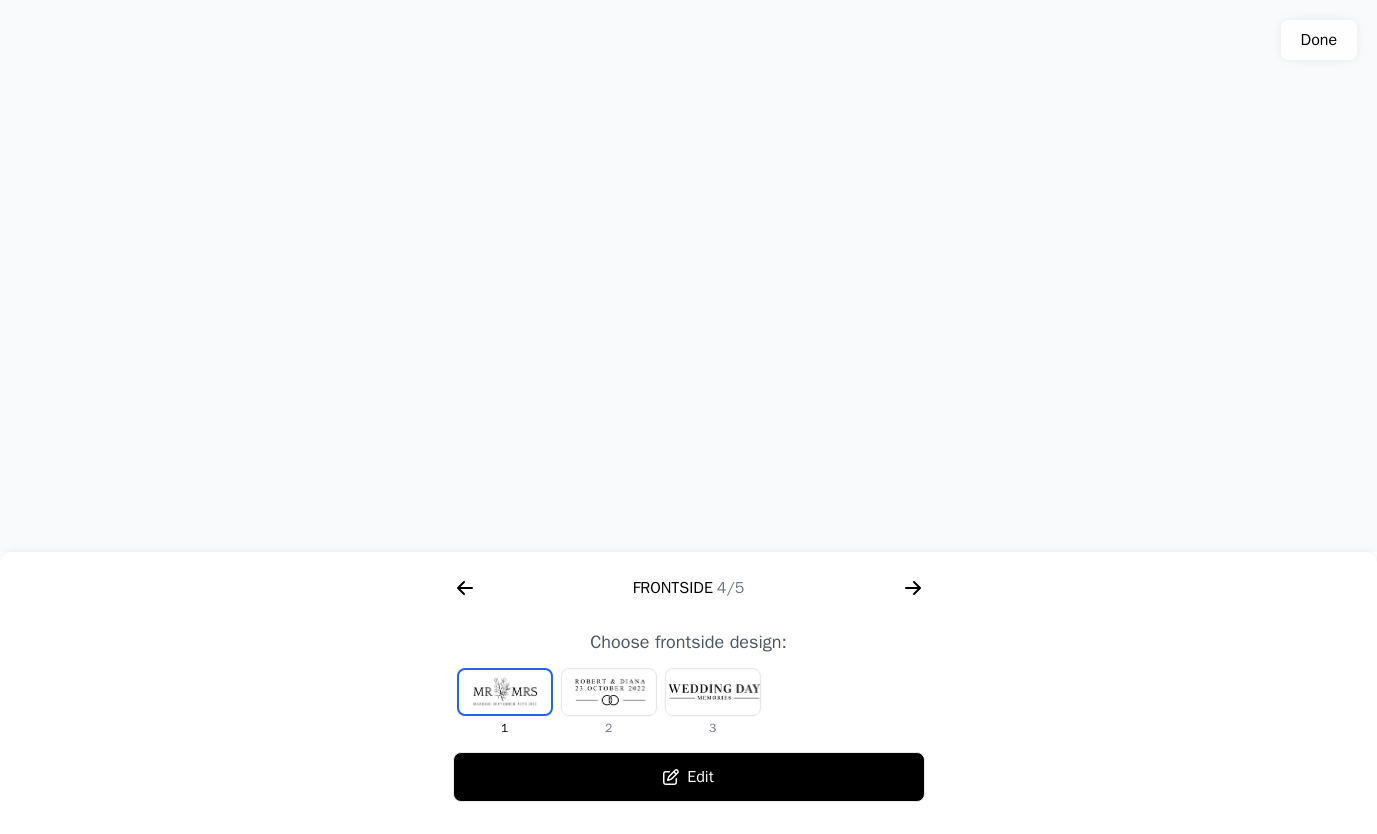 click at bounding box center [609, 692] 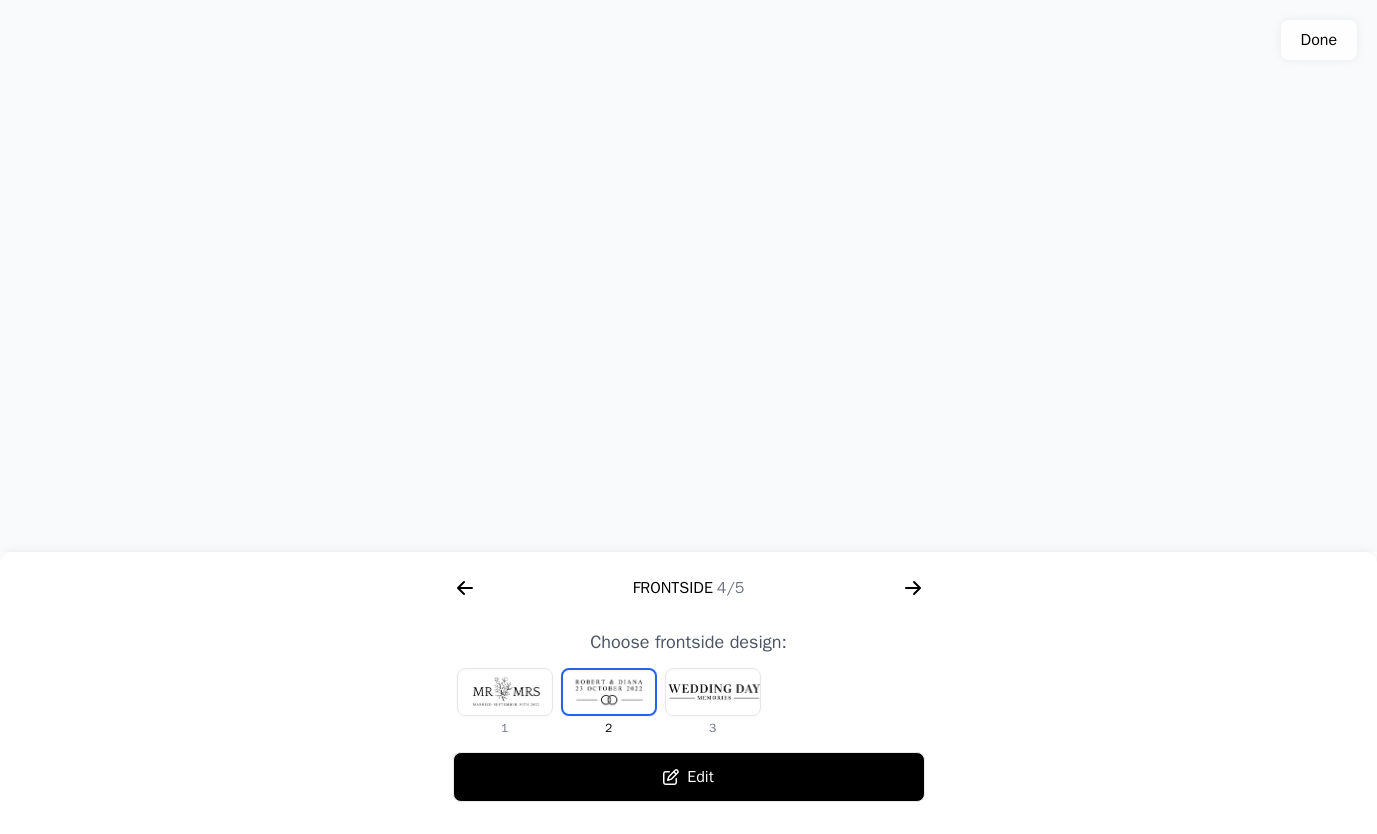 click at bounding box center [713, 692] 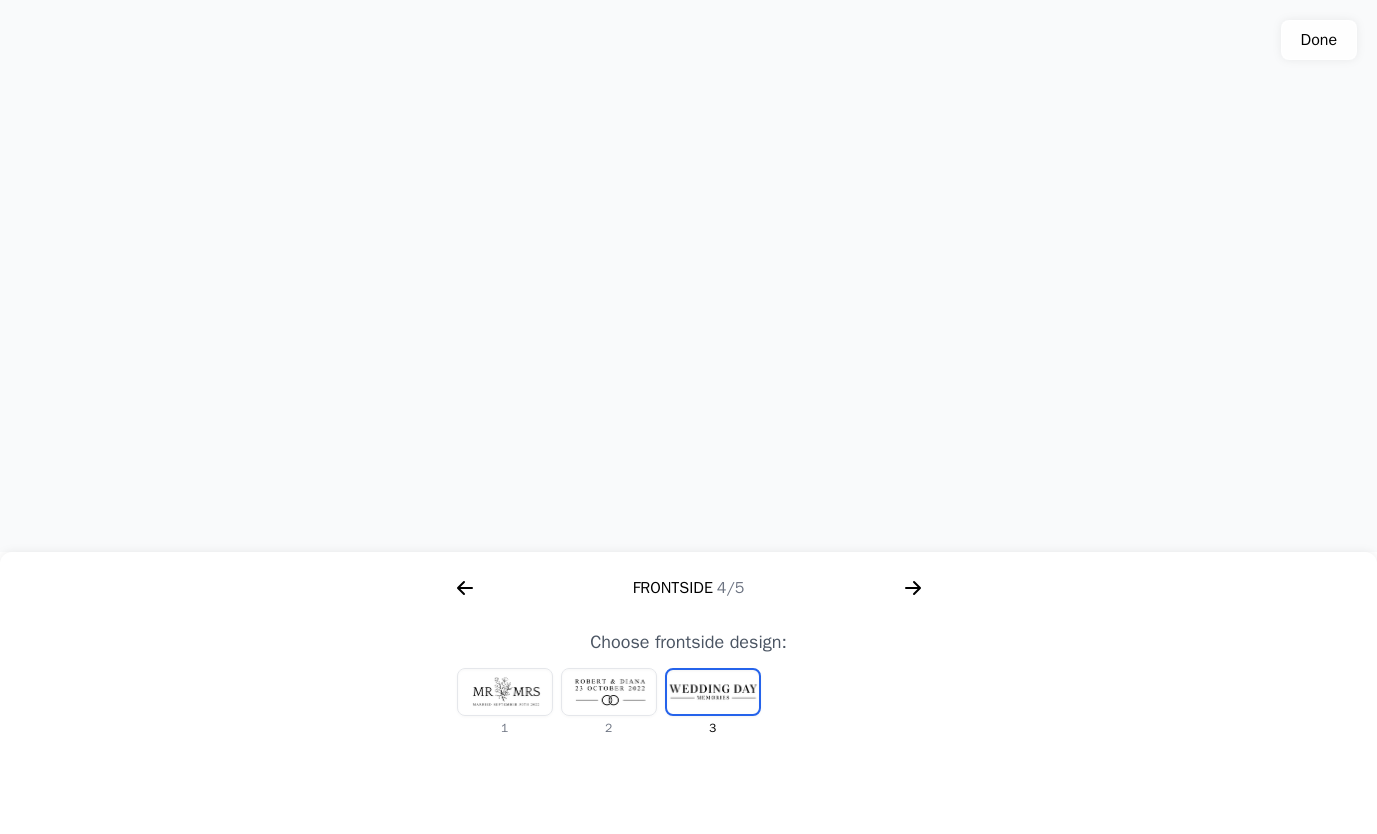 click at bounding box center [609, 692] 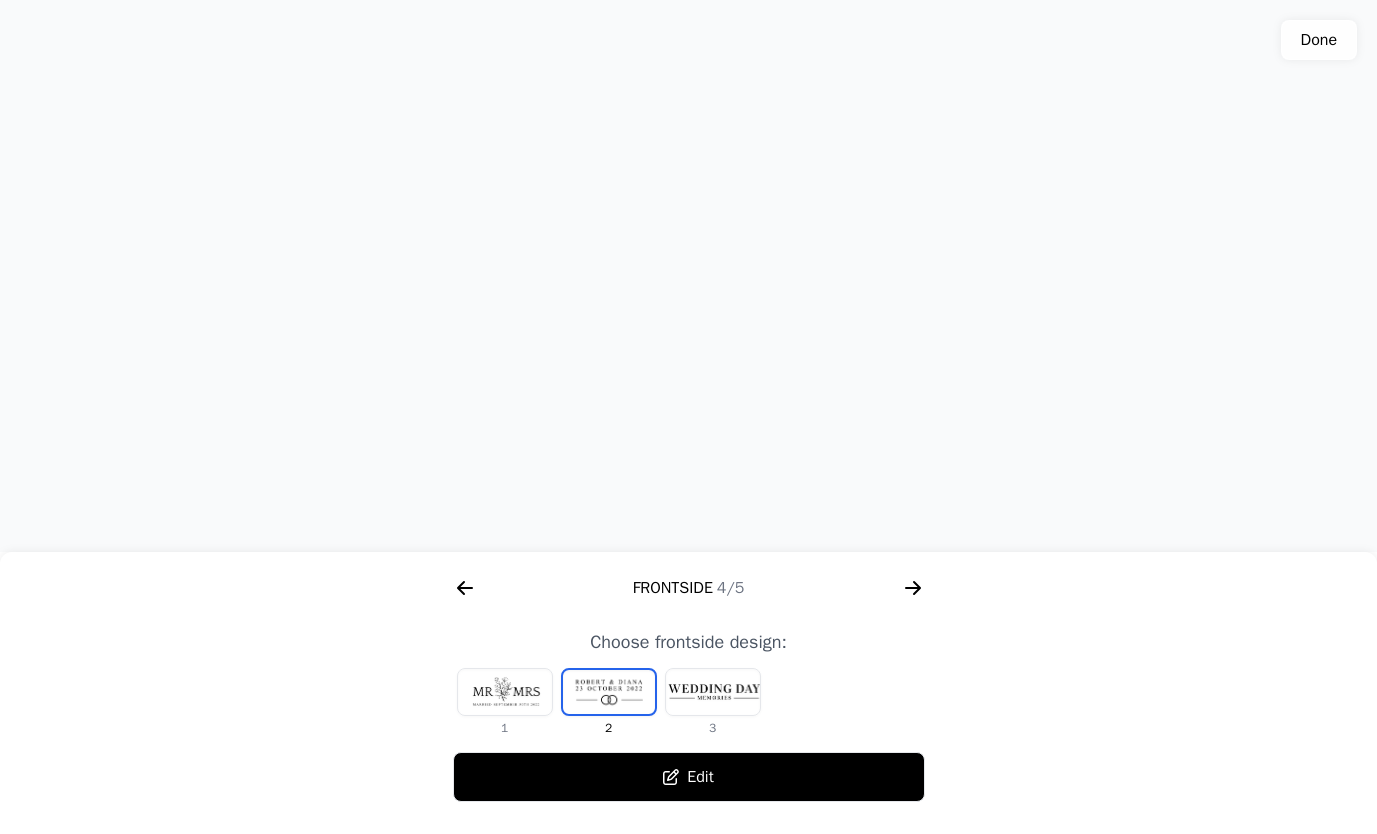 click on "Edit" at bounding box center (689, 777) 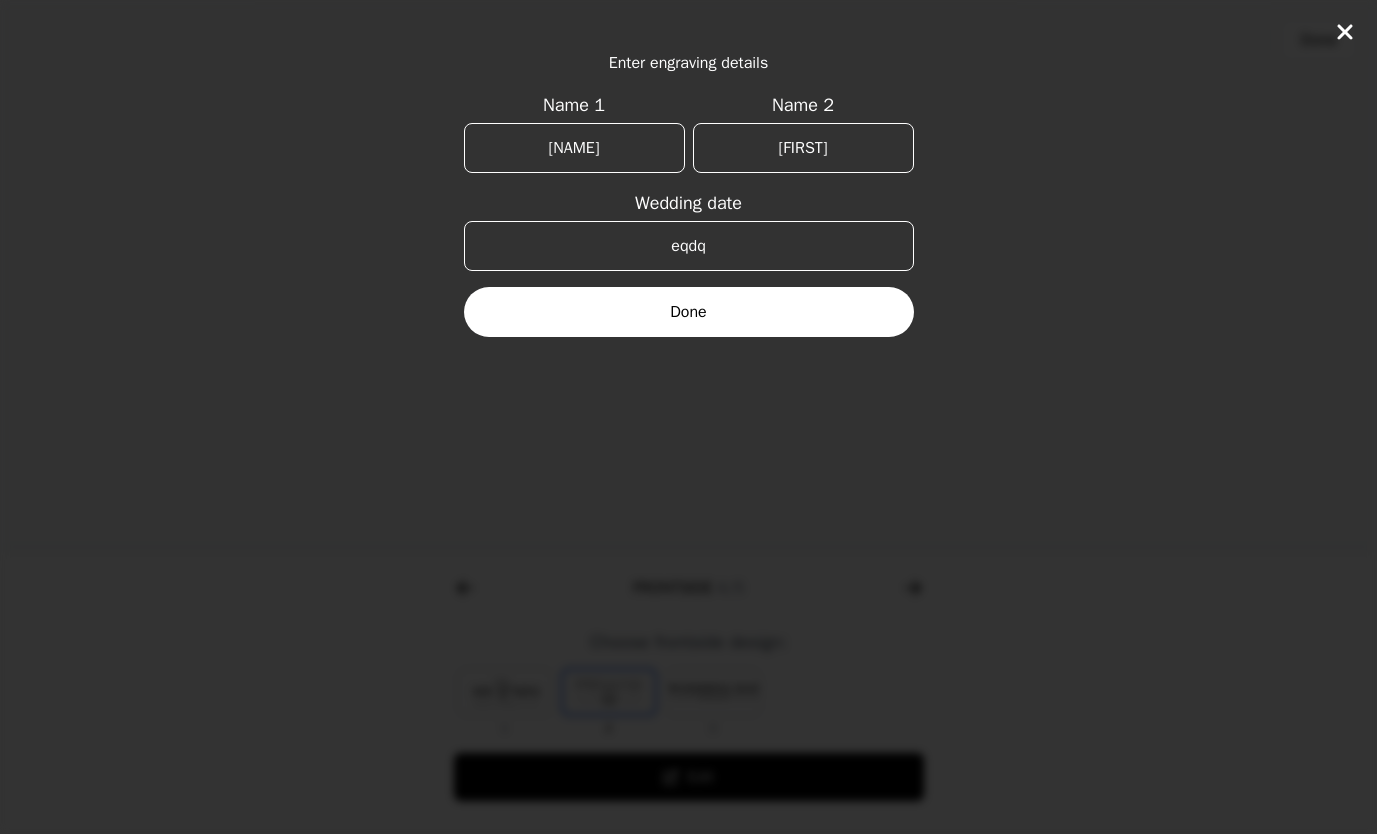 click on "eqdq" at bounding box center [689, 246] 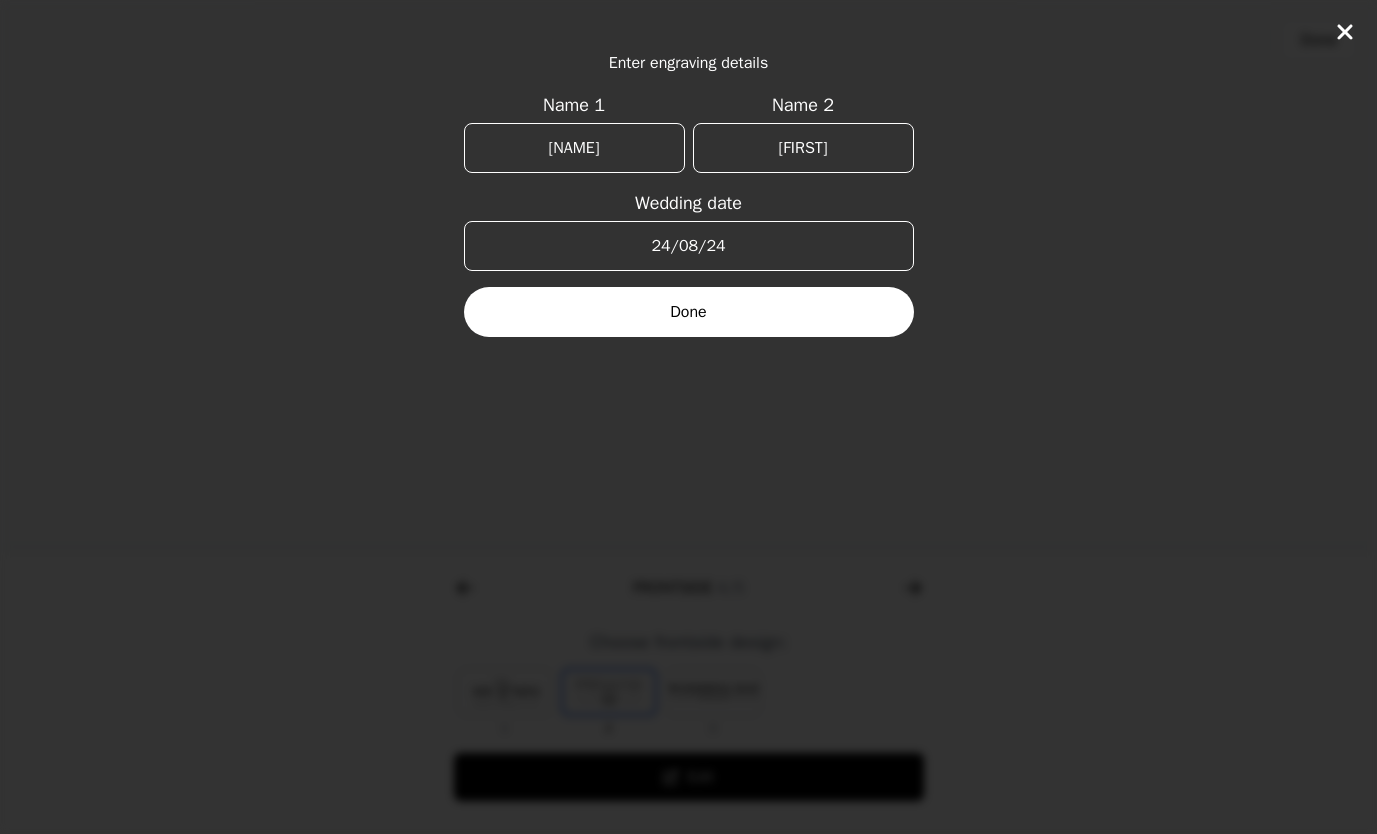 type on "24/08/24" 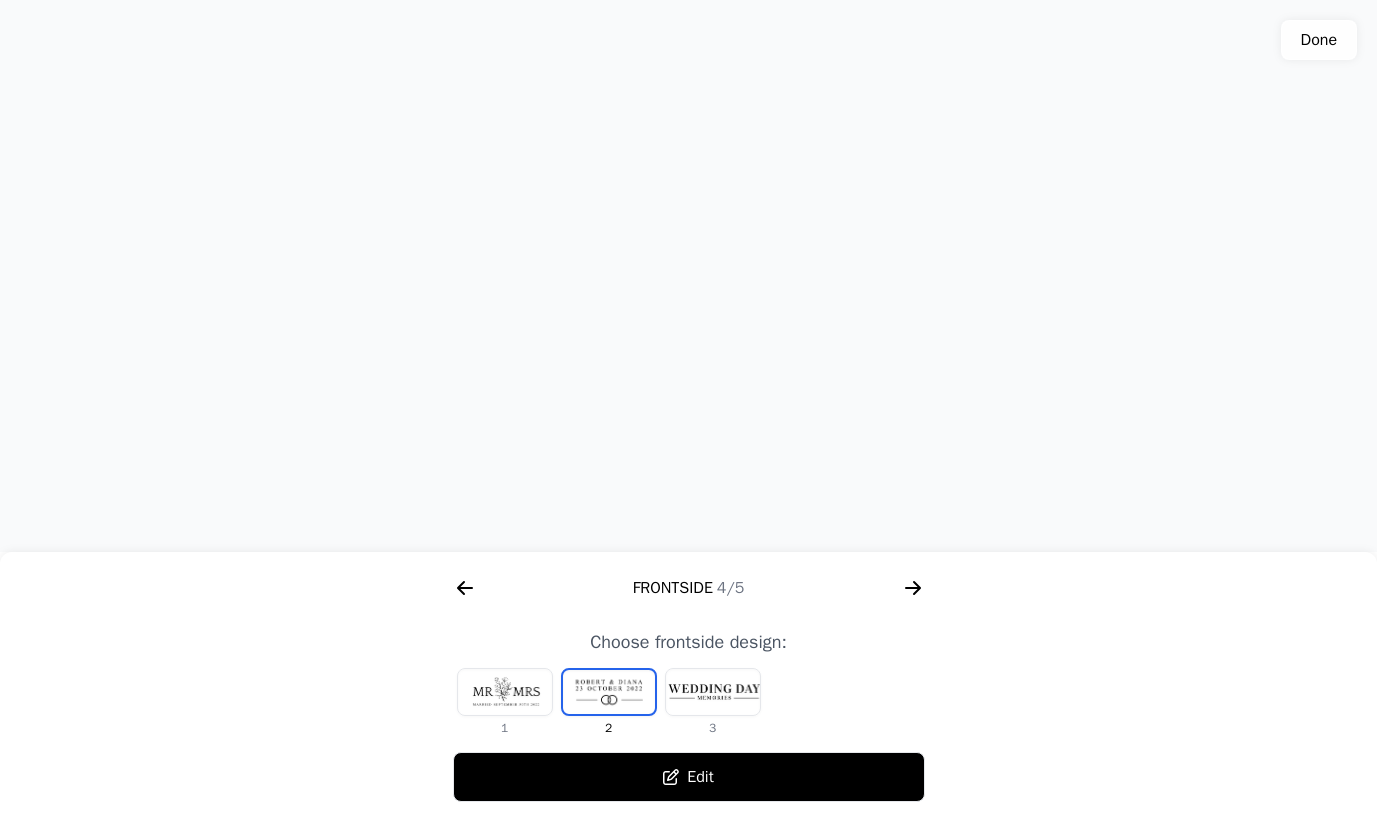 click 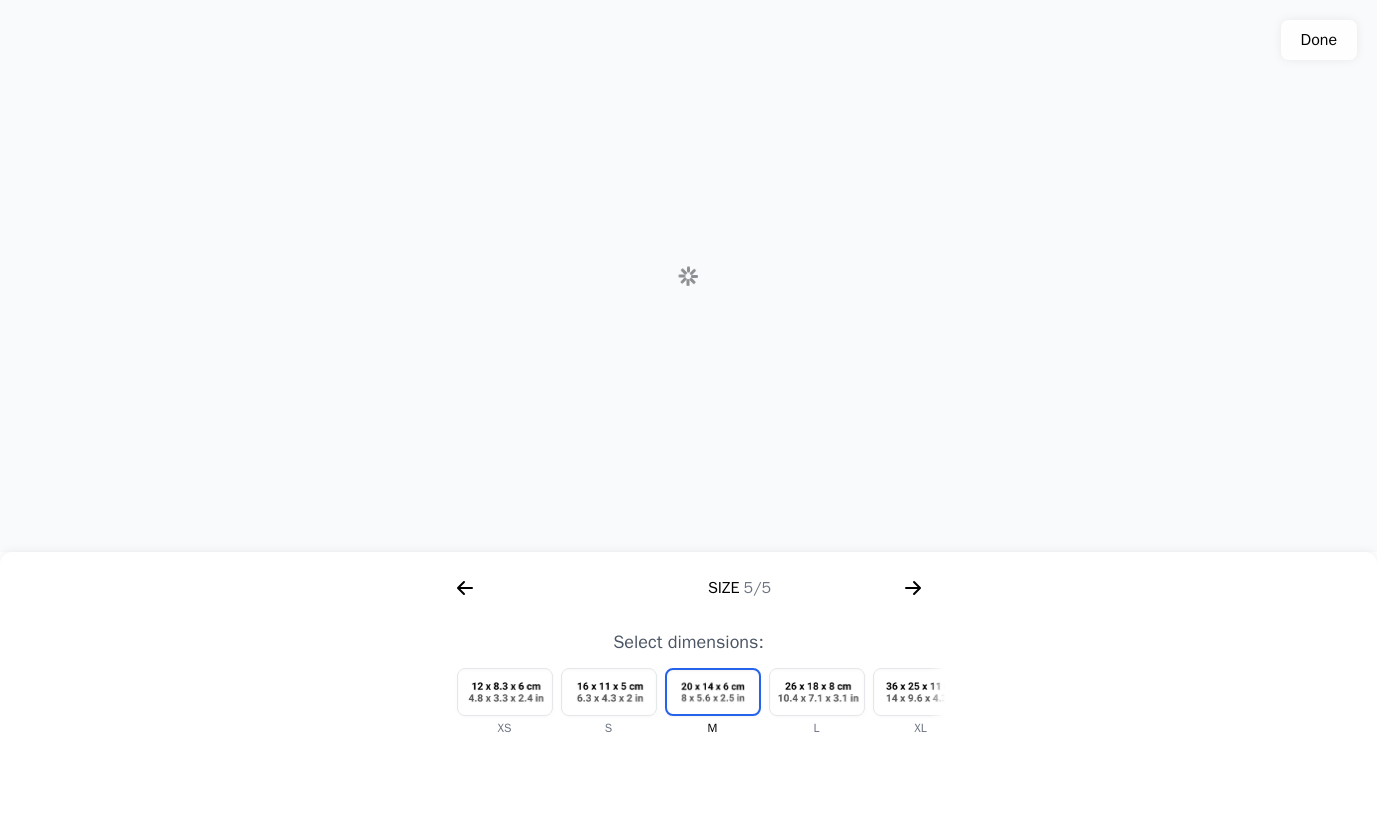 scroll, scrollTop: 0, scrollLeft: 2304, axis: horizontal 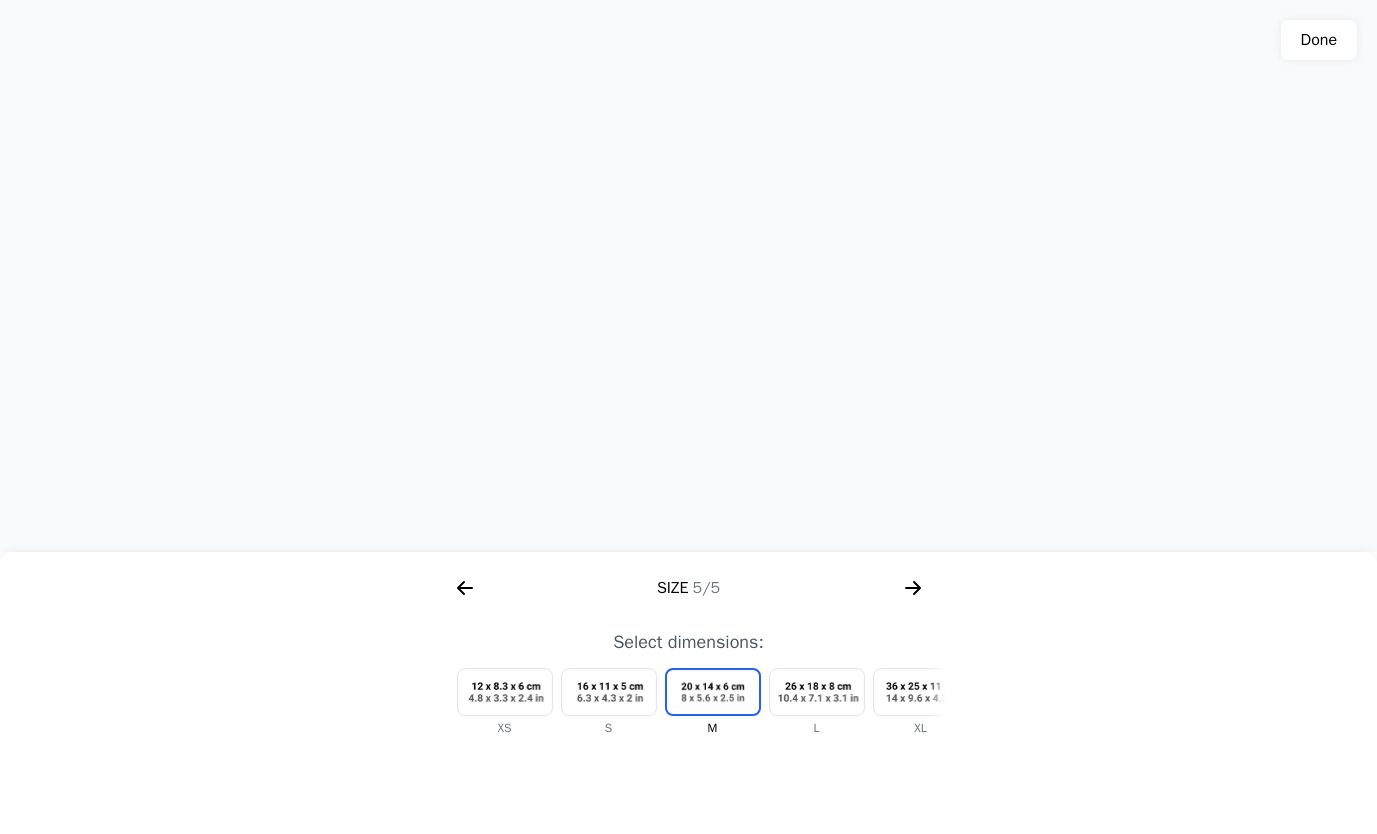 click at bounding box center [609, 692] 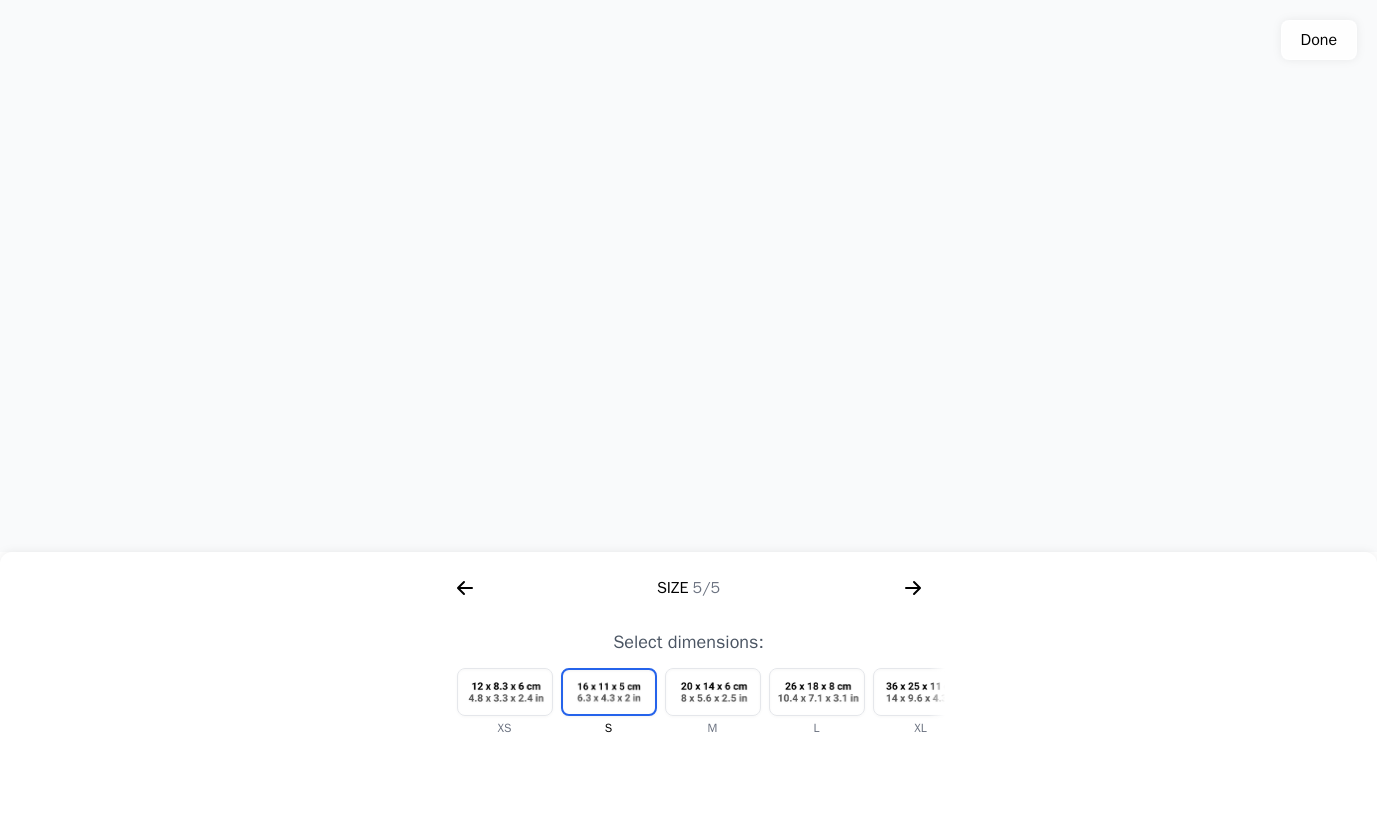 click at bounding box center [505, 692] 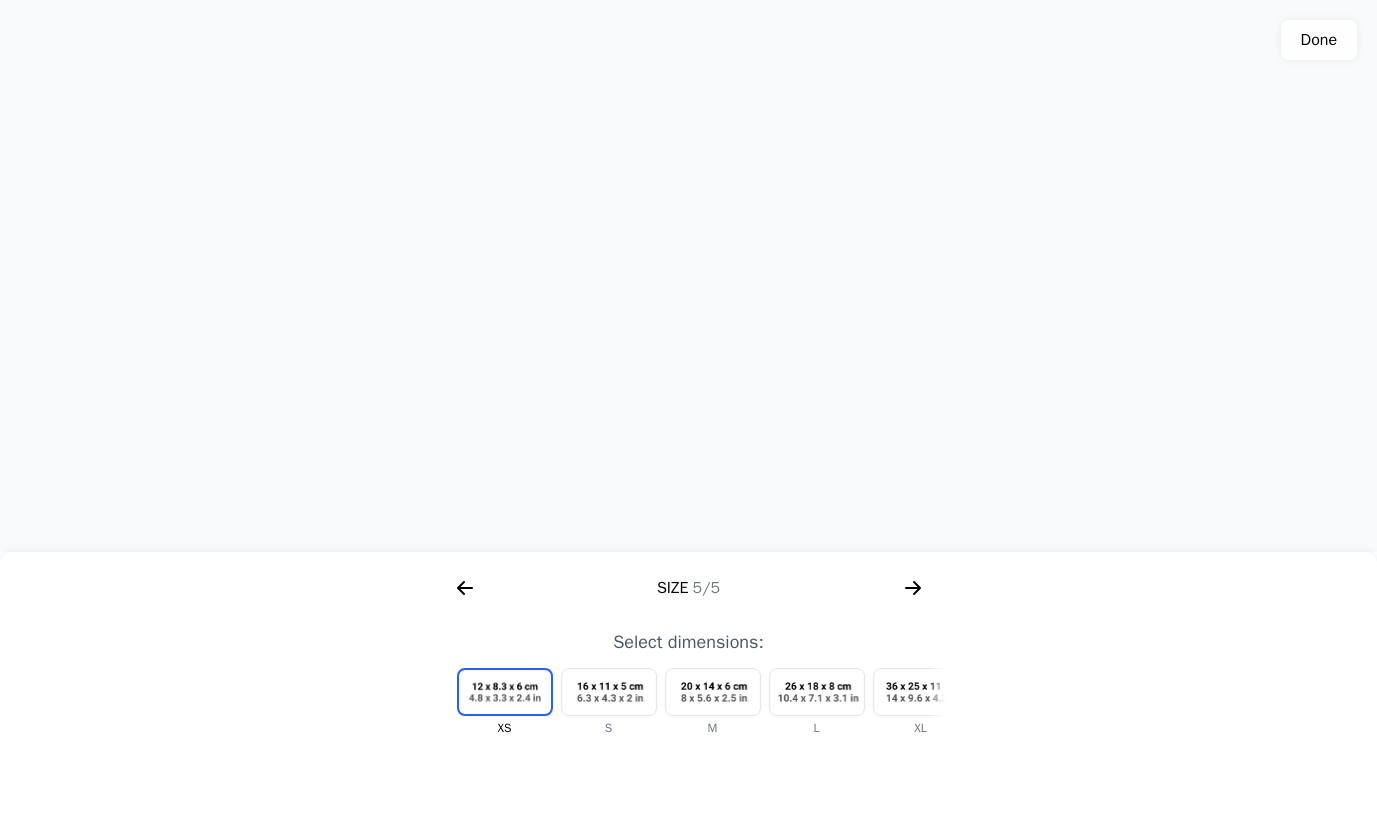 click at bounding box center [609, 692] 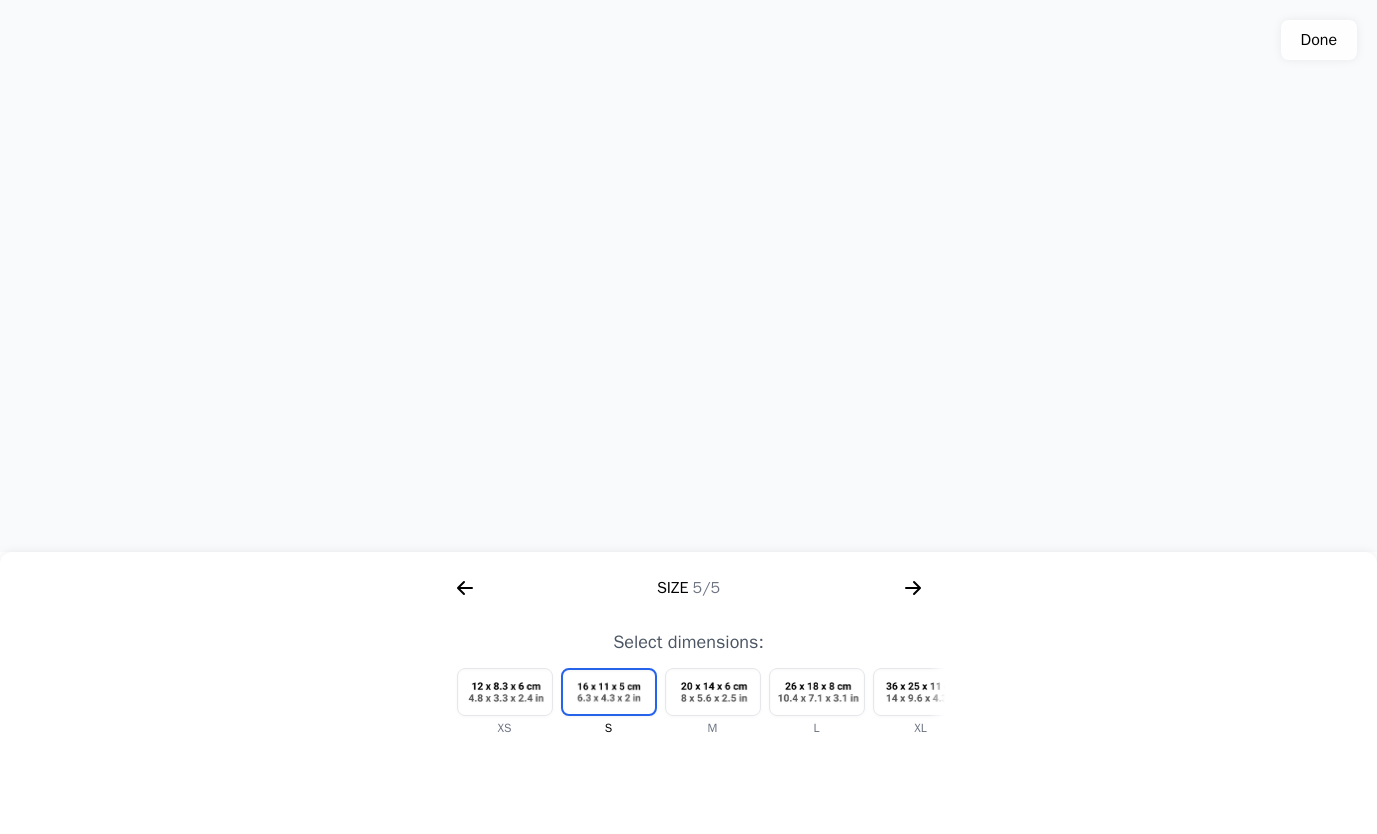 scroll, scrollTop: 0, scrollLeft: 60, axis: horizontal 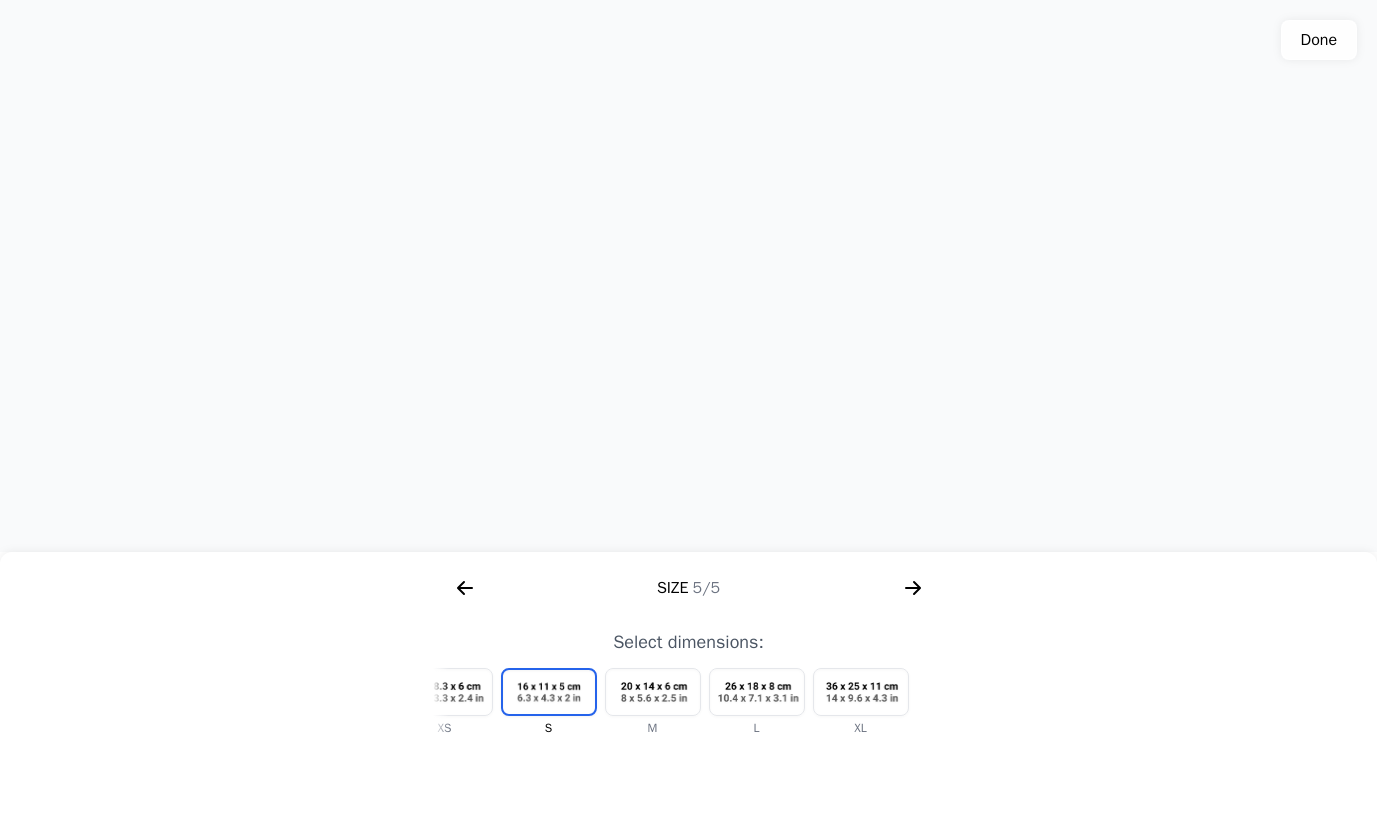 click at bounding box center [861, 692] 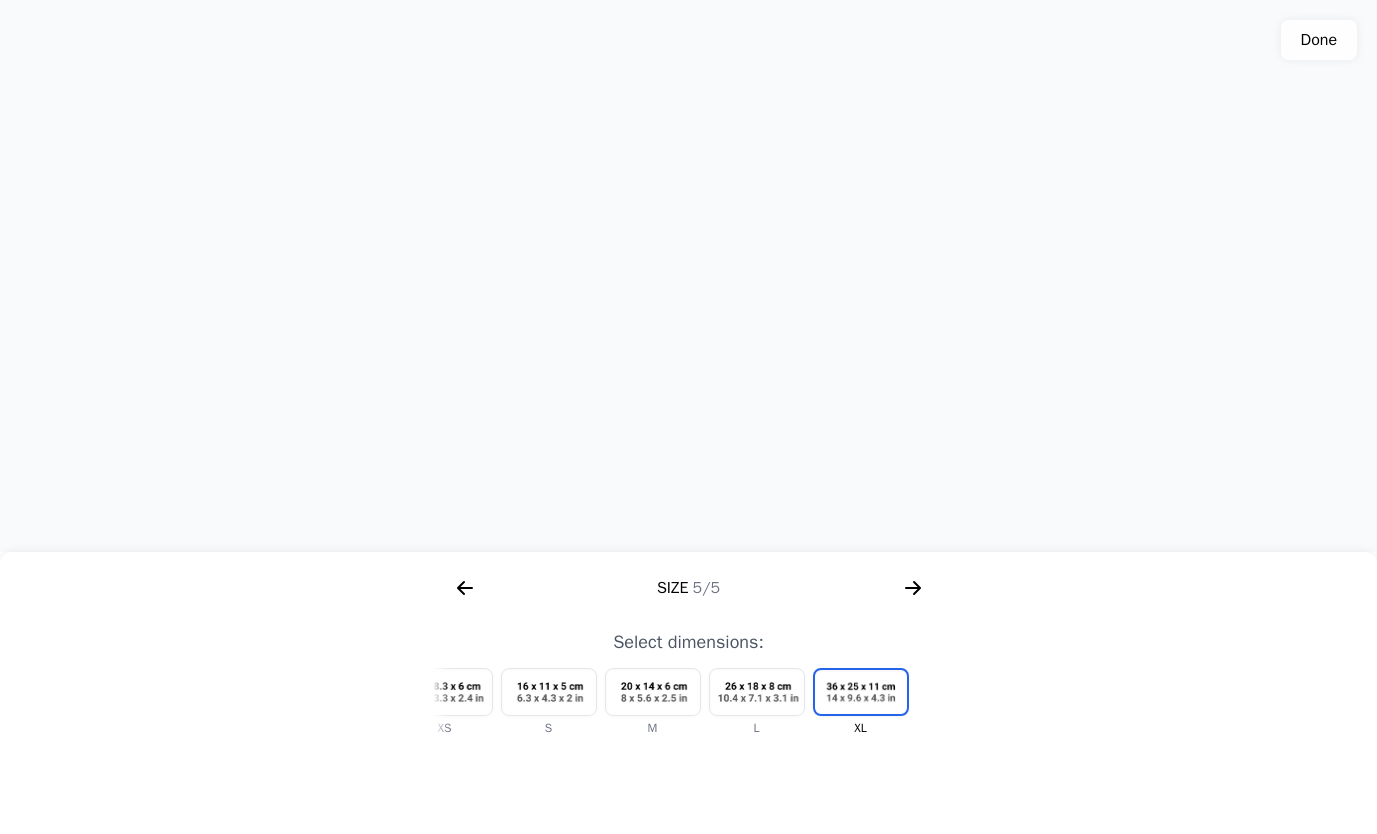 click at bounding box center [757, 692] 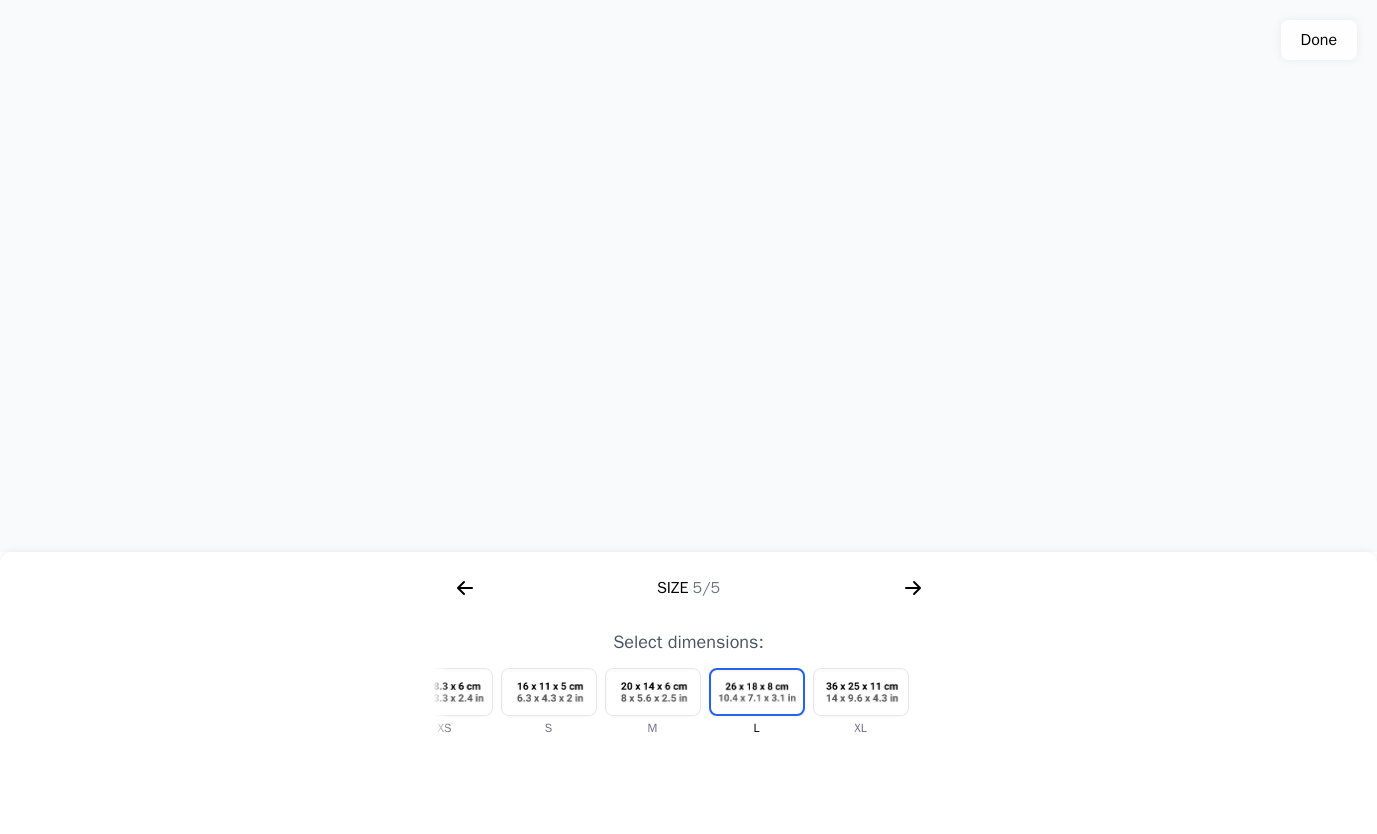 click at bounding box center (653, 692) 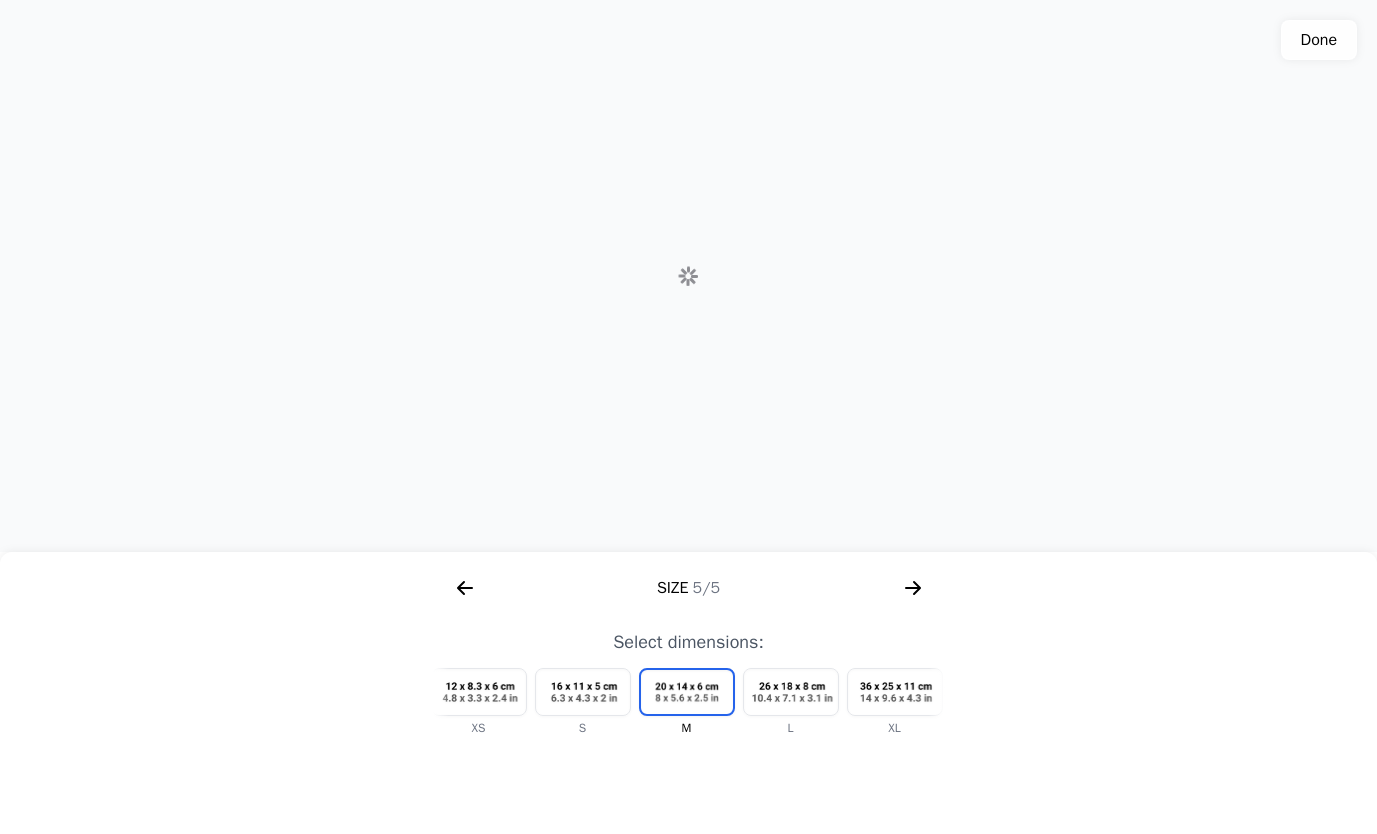 scroll, scrollTop: 0, scrollLeft: 24, axis: horizontal 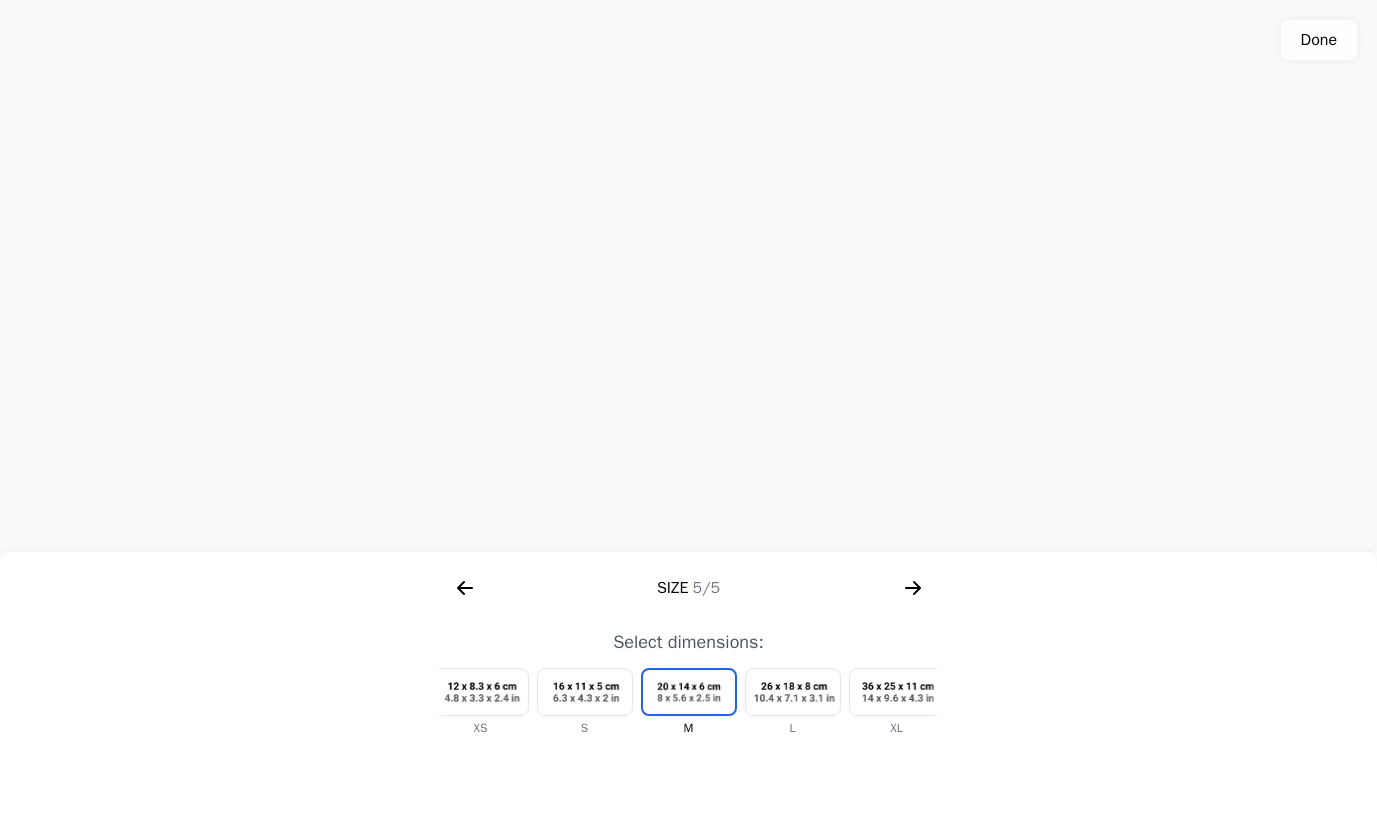 click at bounding box center (585, 692) 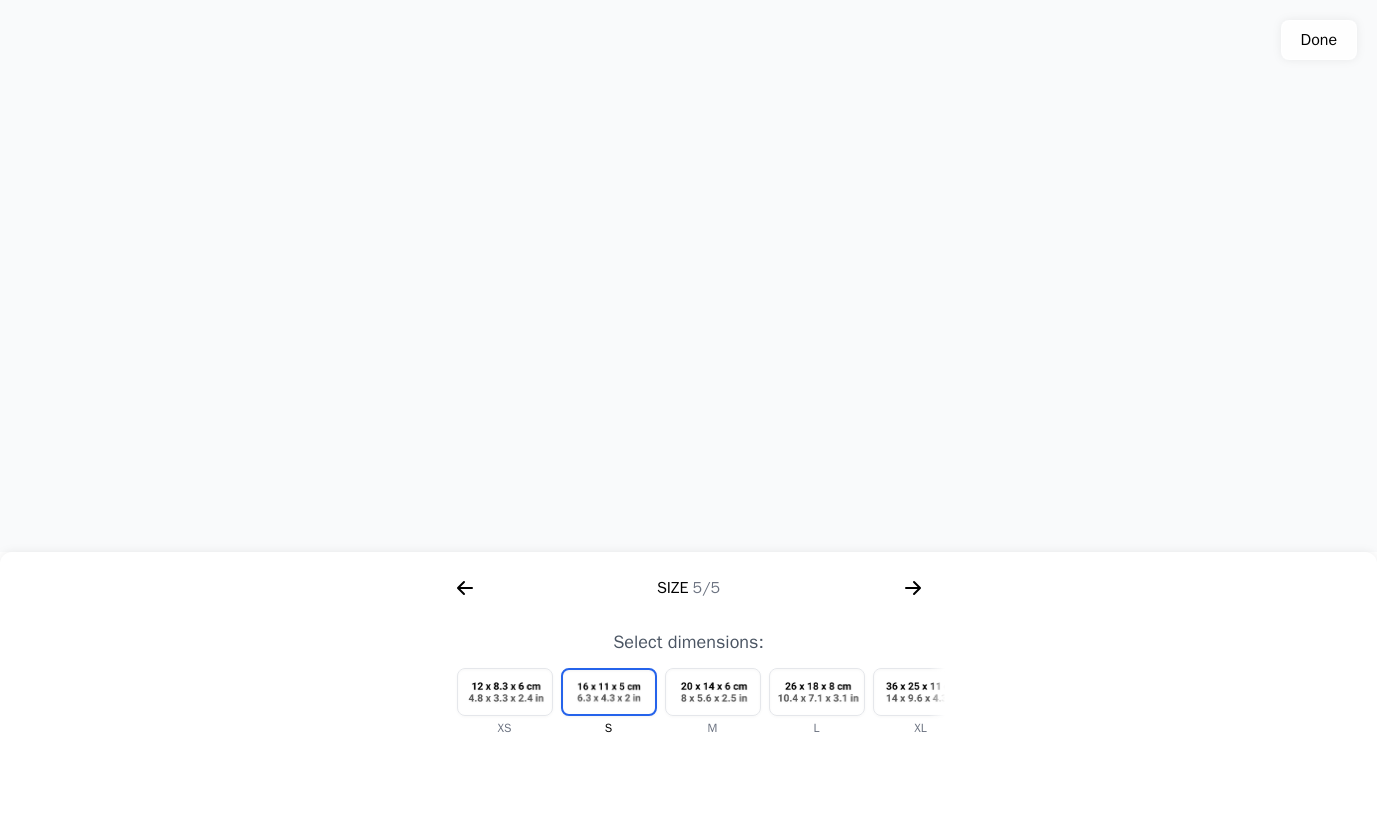 click at bounding box center (505, 692) 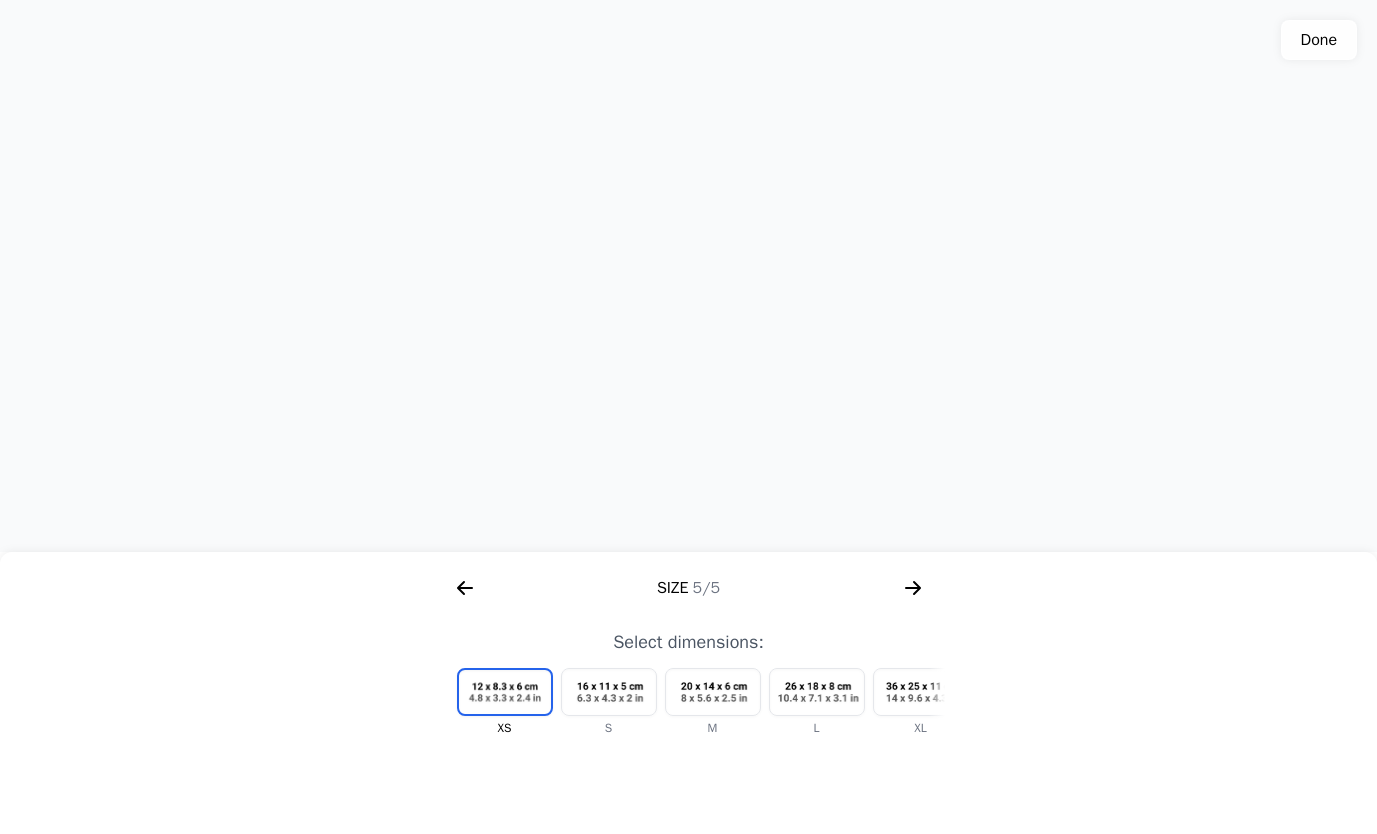 click at bounding box center [688, 276] 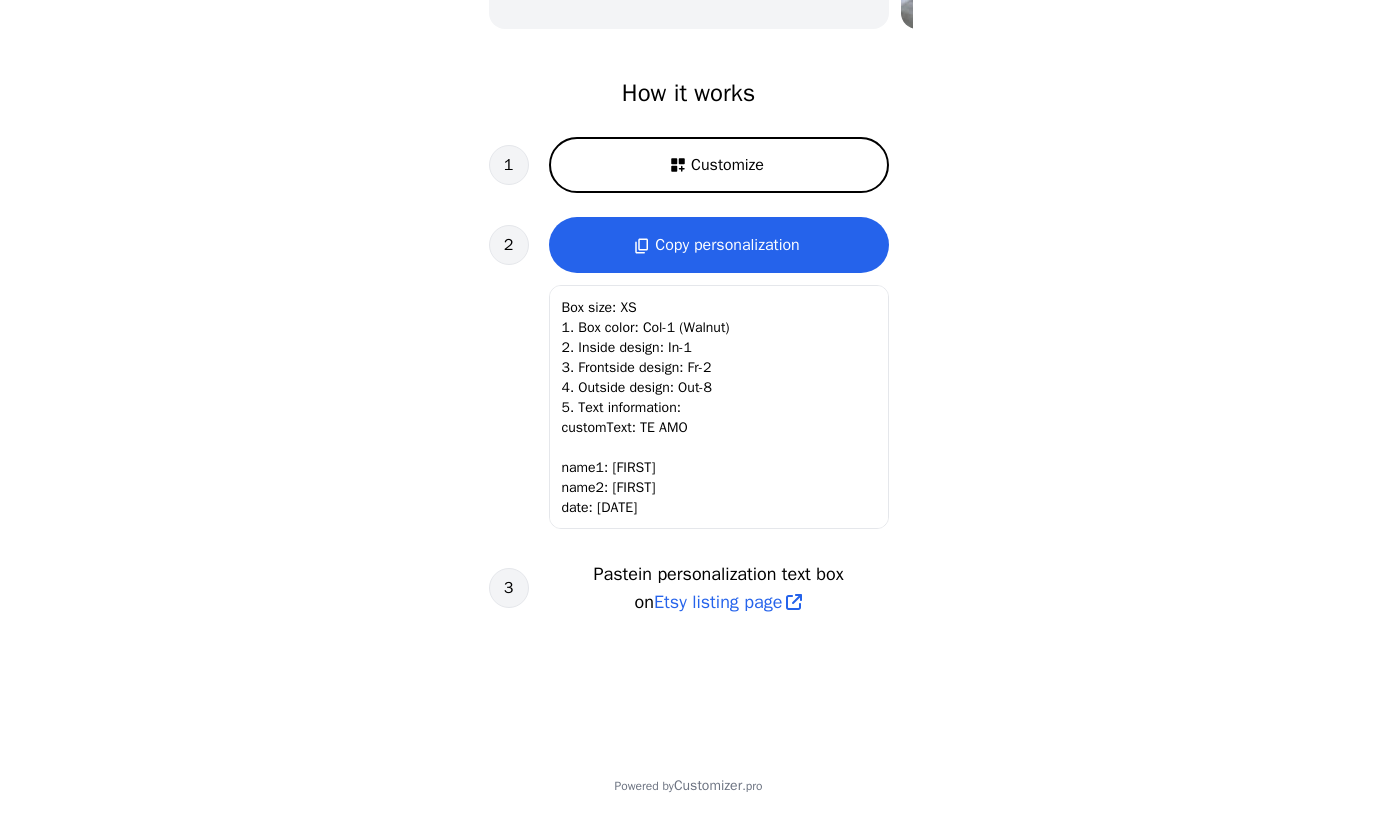 scroll, scrollTop: 562, scrollLeft: 0, axis: vertical 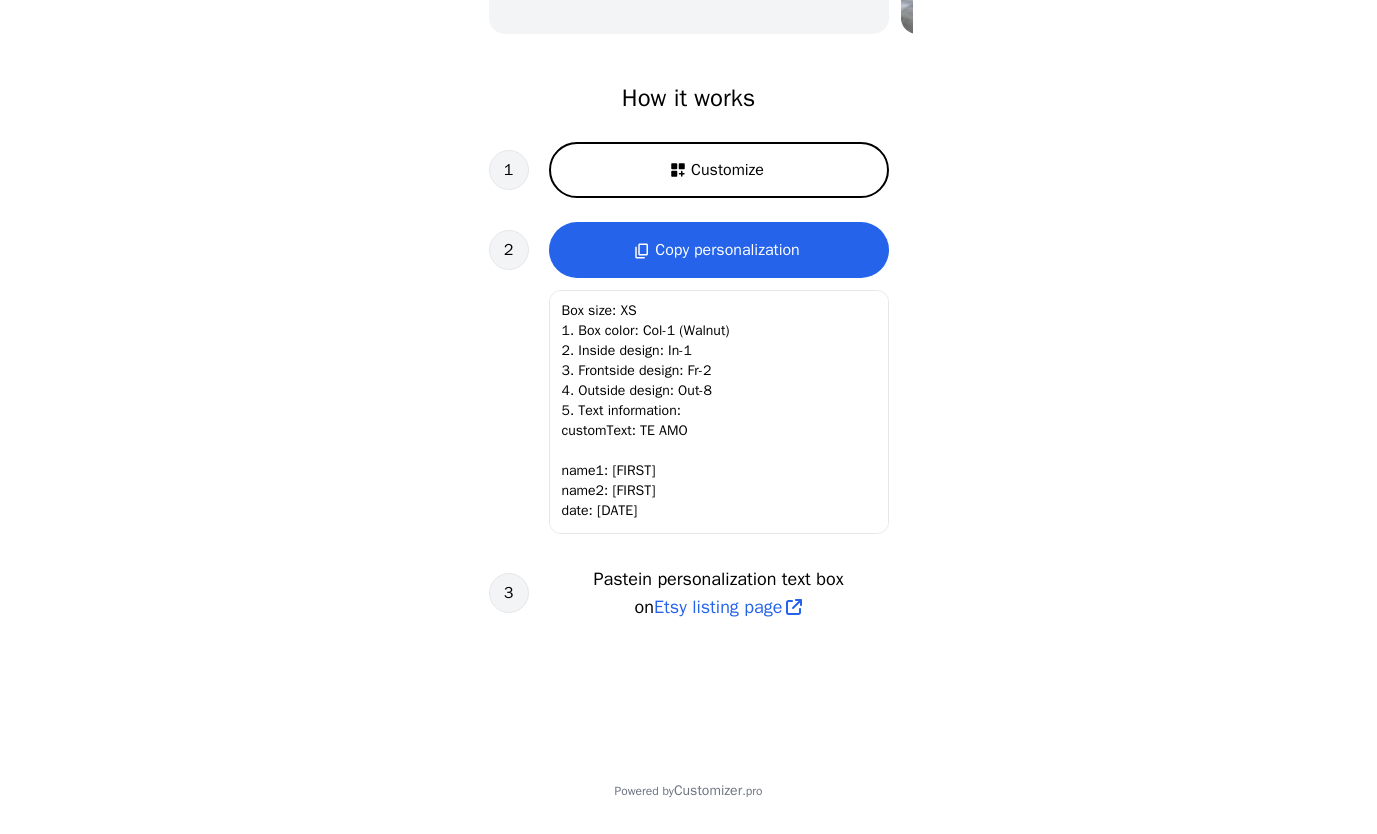 click on "Copy personalization" 